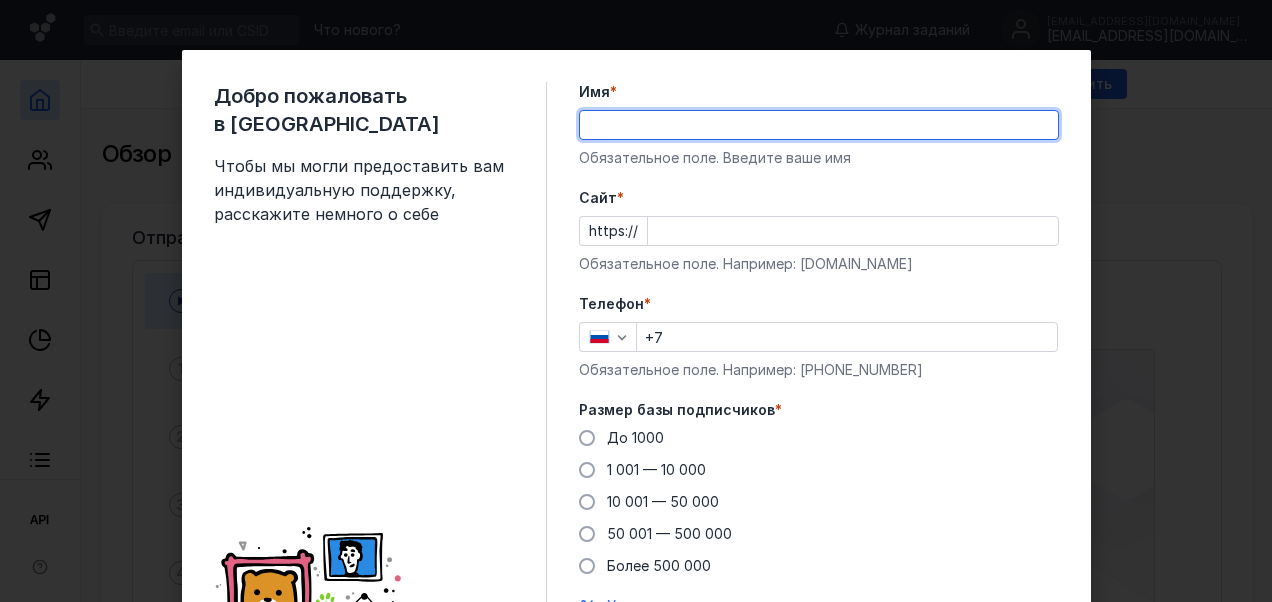 scroll, scrollTop: 0, scrollLeft: 0, axis: both 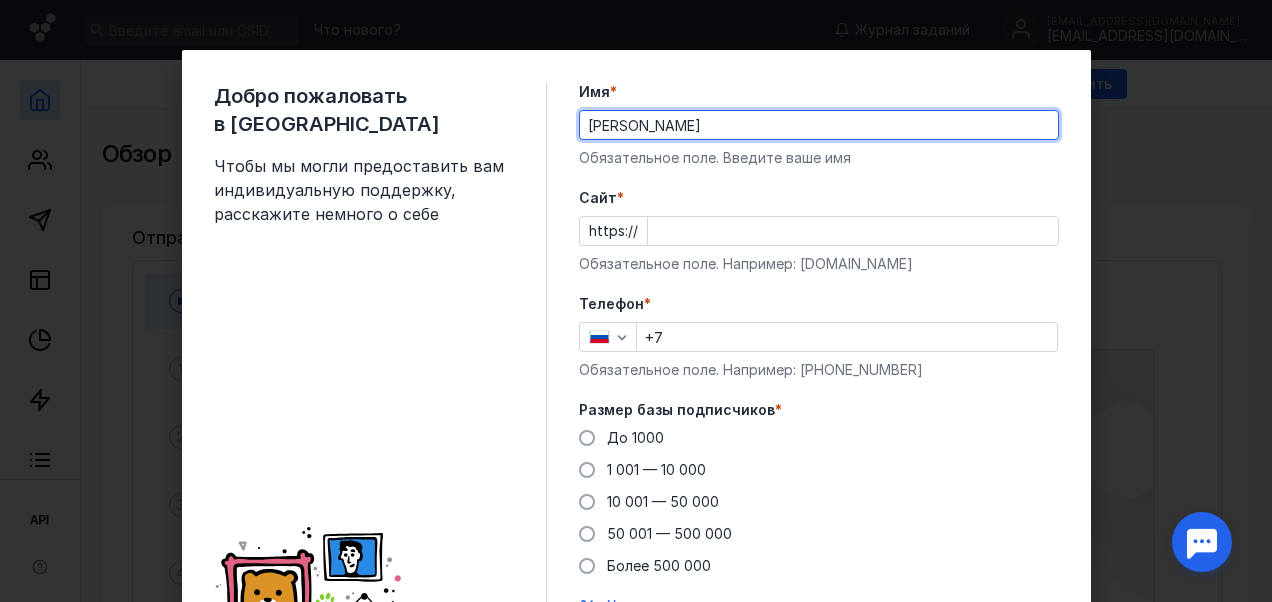 type on "[PERSON_NAME]" 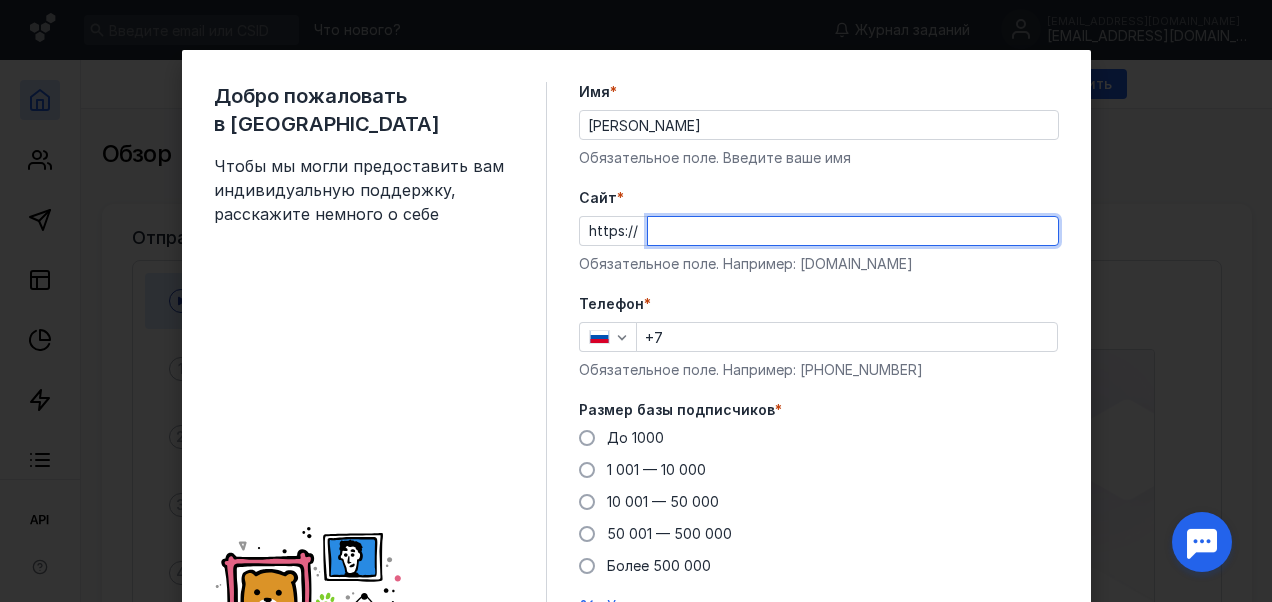 click on "Cайт  *" at bounding box center (853, 231) 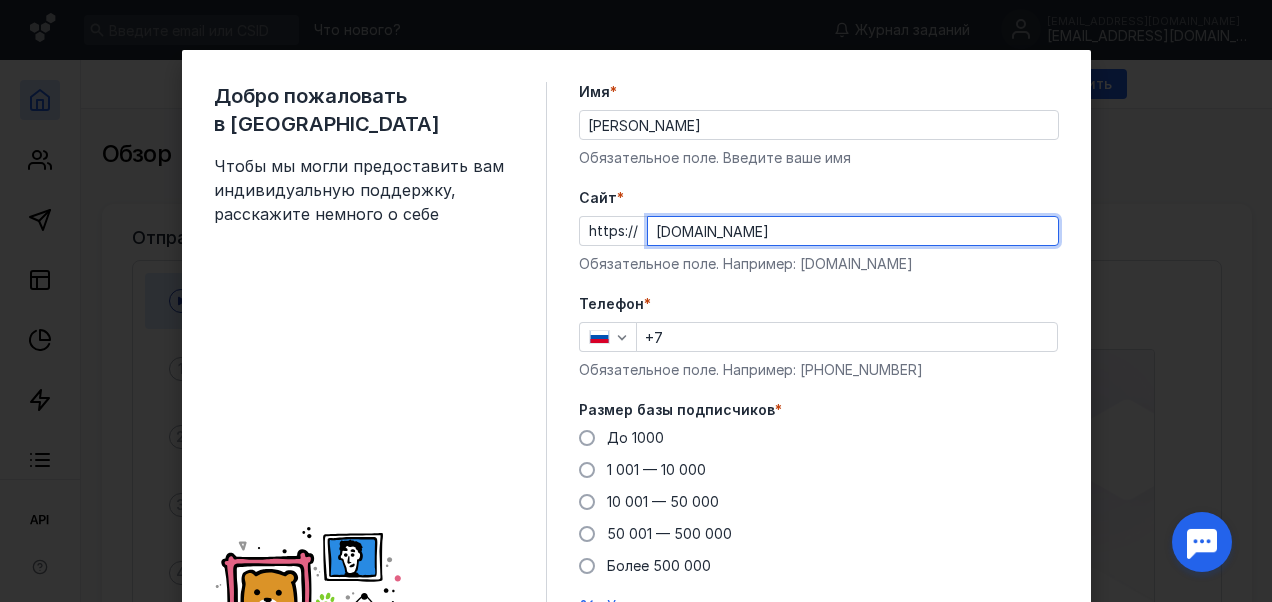 type on "[DOMAIN_NAME]" 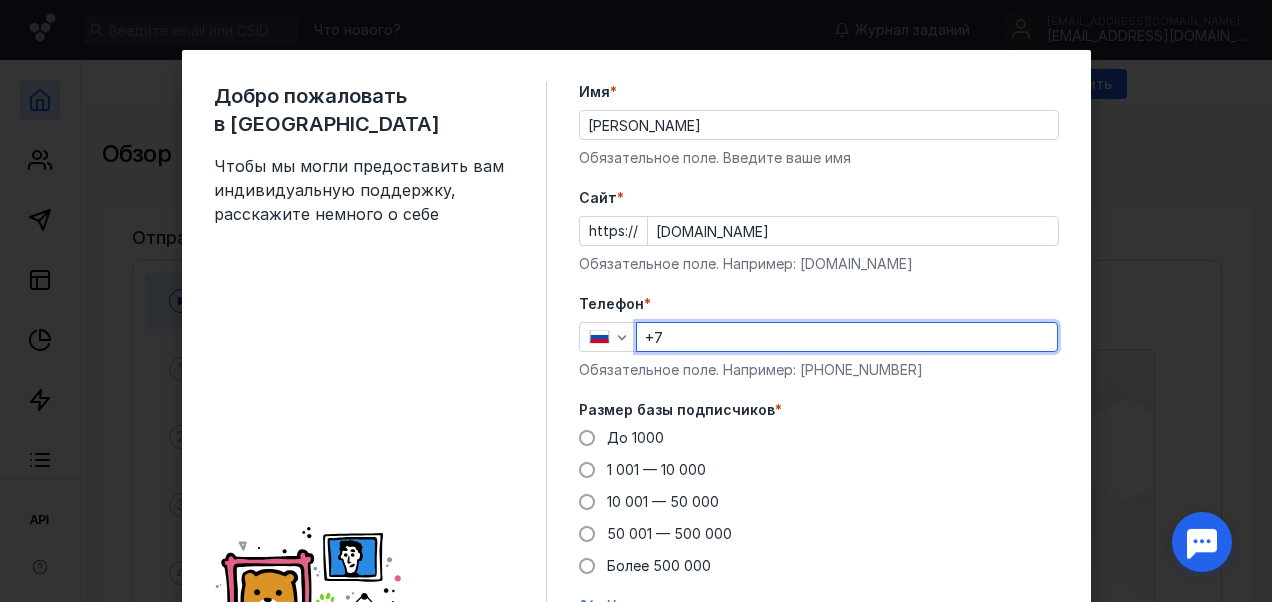 click on "+7" at bounding box center (847, 337) 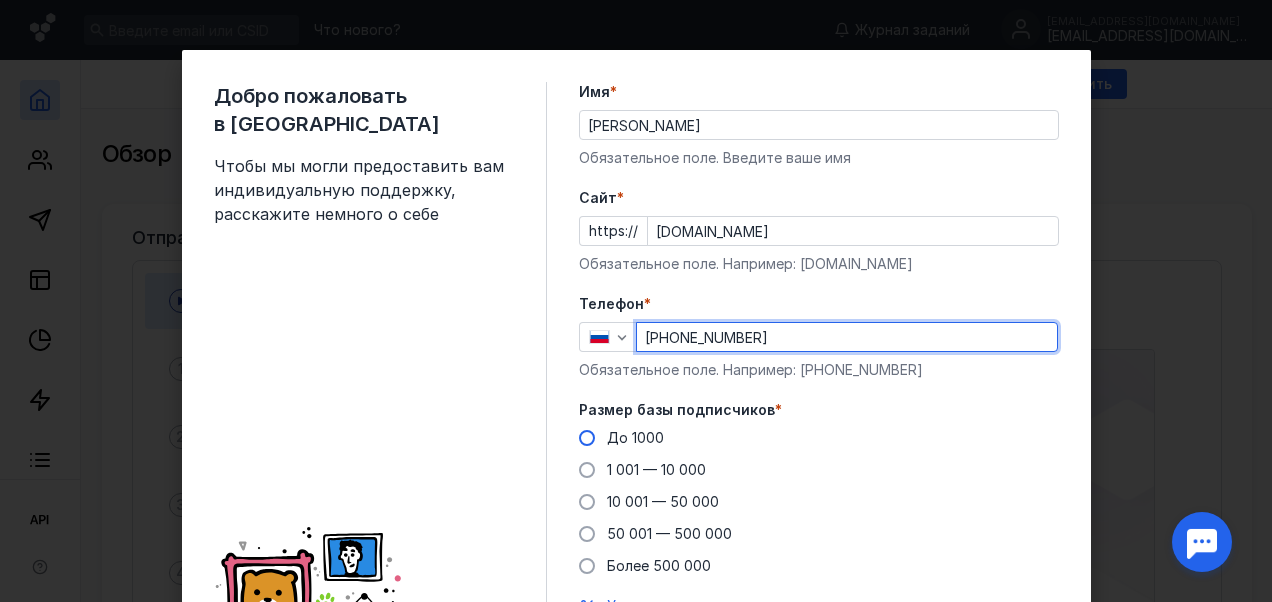 type on "[PHONE_NUMBER]" 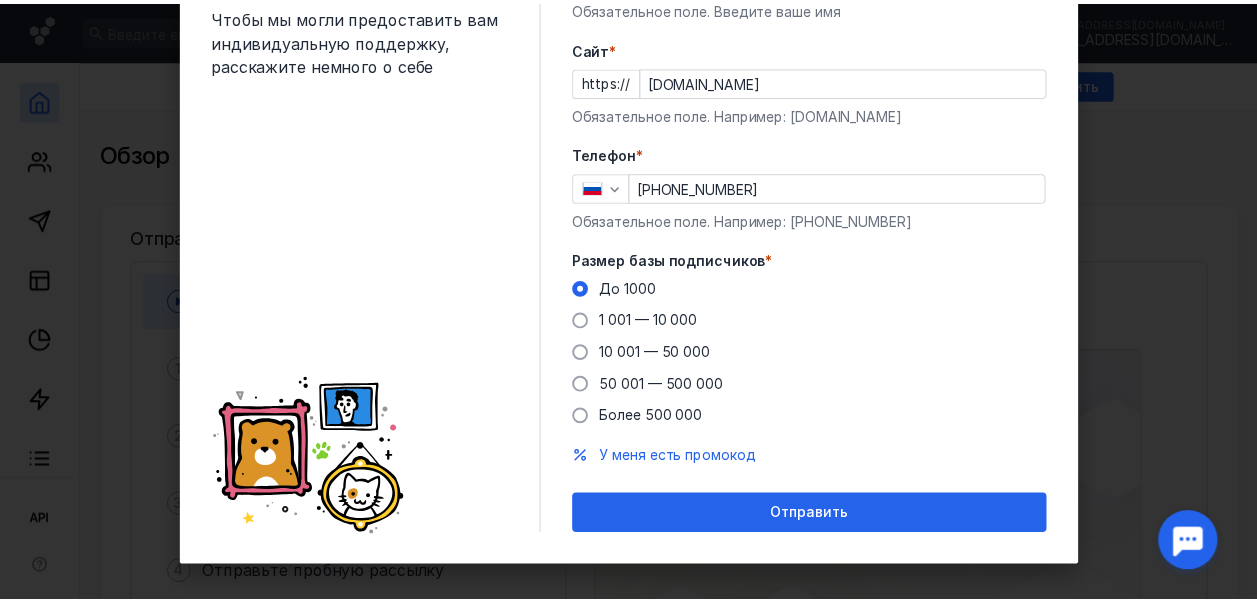 scroll, scrollTop: 164, scrollLeft: 0, axis: vertical 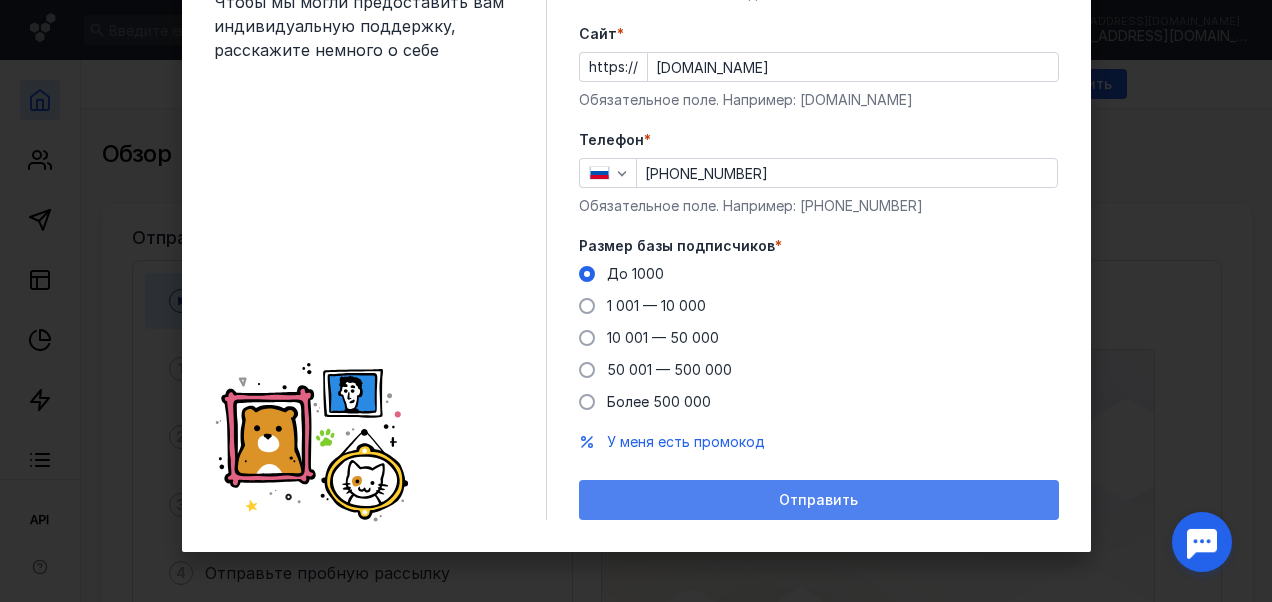 click on "Отправить" at bounding box center [818, 500] 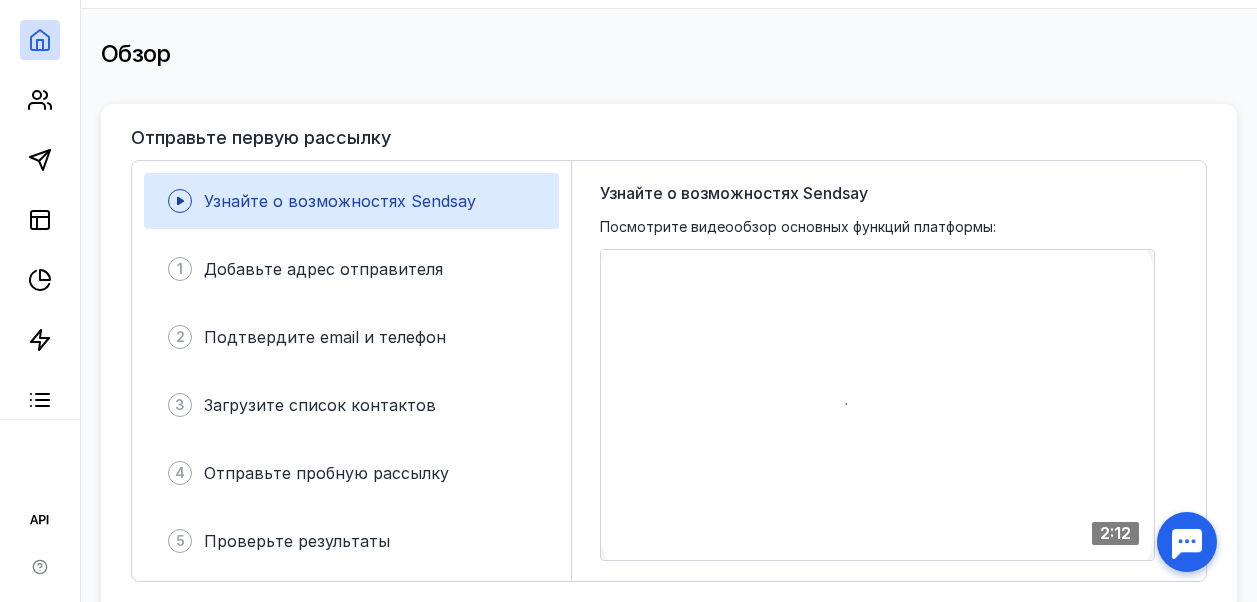 scroll, scrollTop: 0, scrollLeft: 0, axis: both 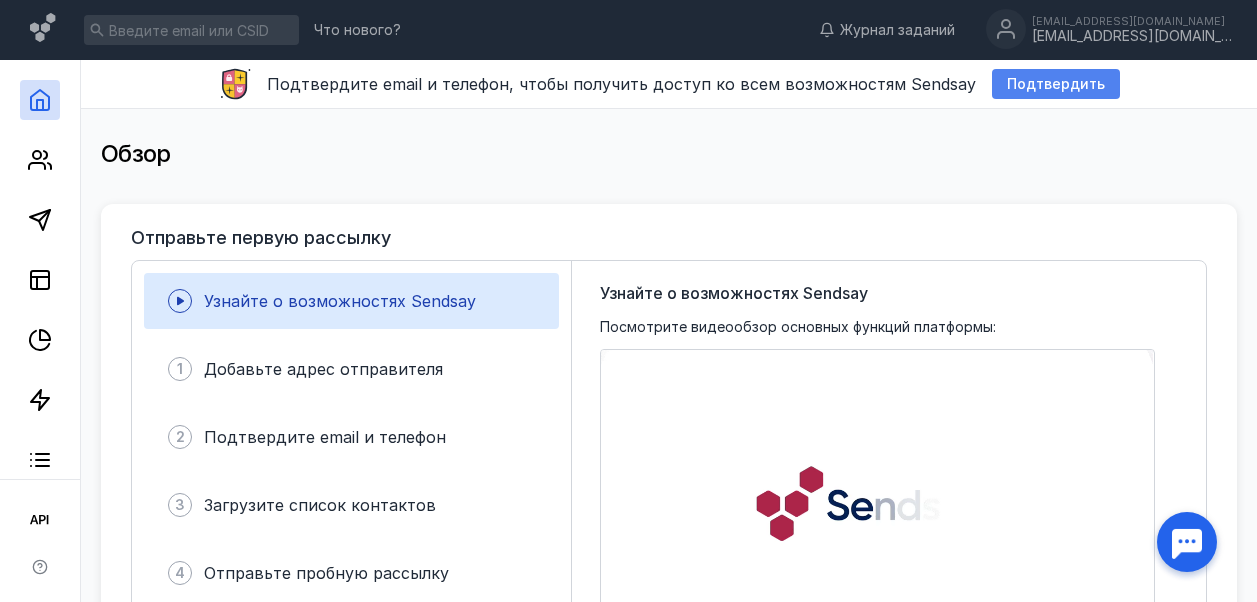 click on "Подтвердить" at bounding box center [1056, 84] 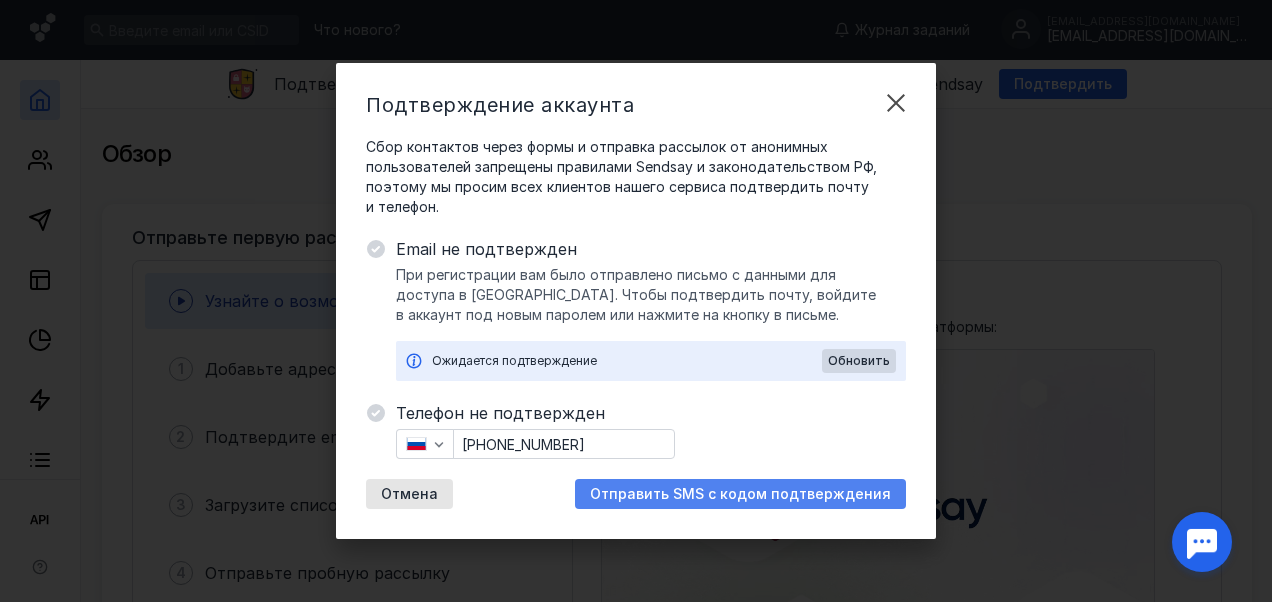 click on "Отправить SMS с кодом подтверждения" at bounding box center [740, 494] 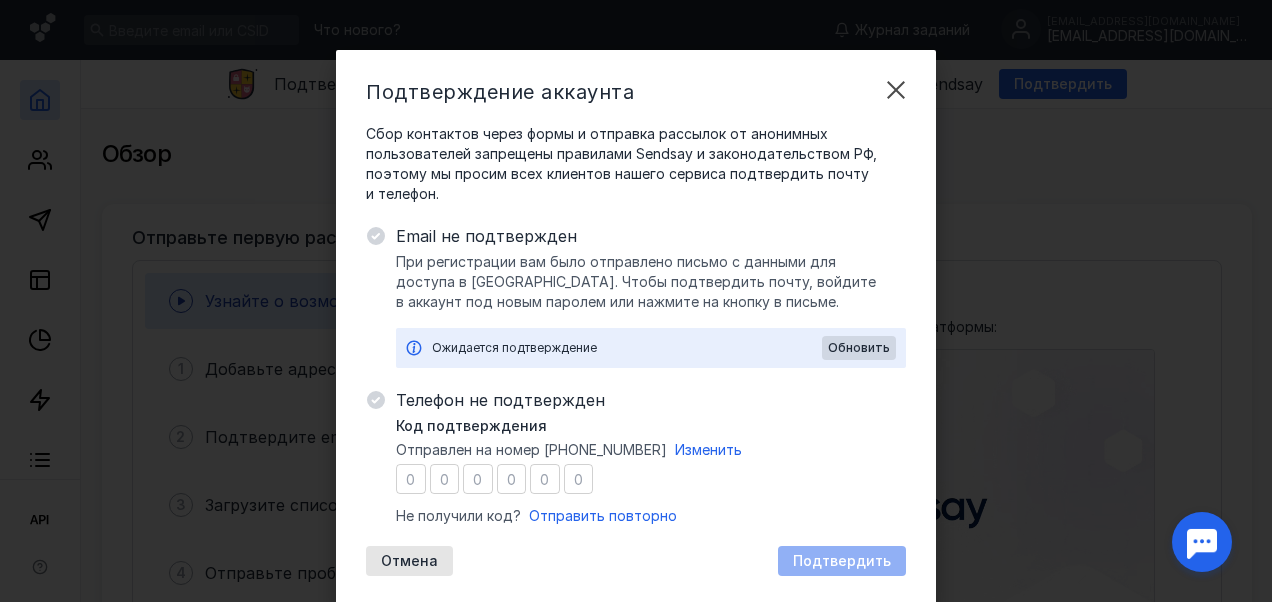 type on "6" 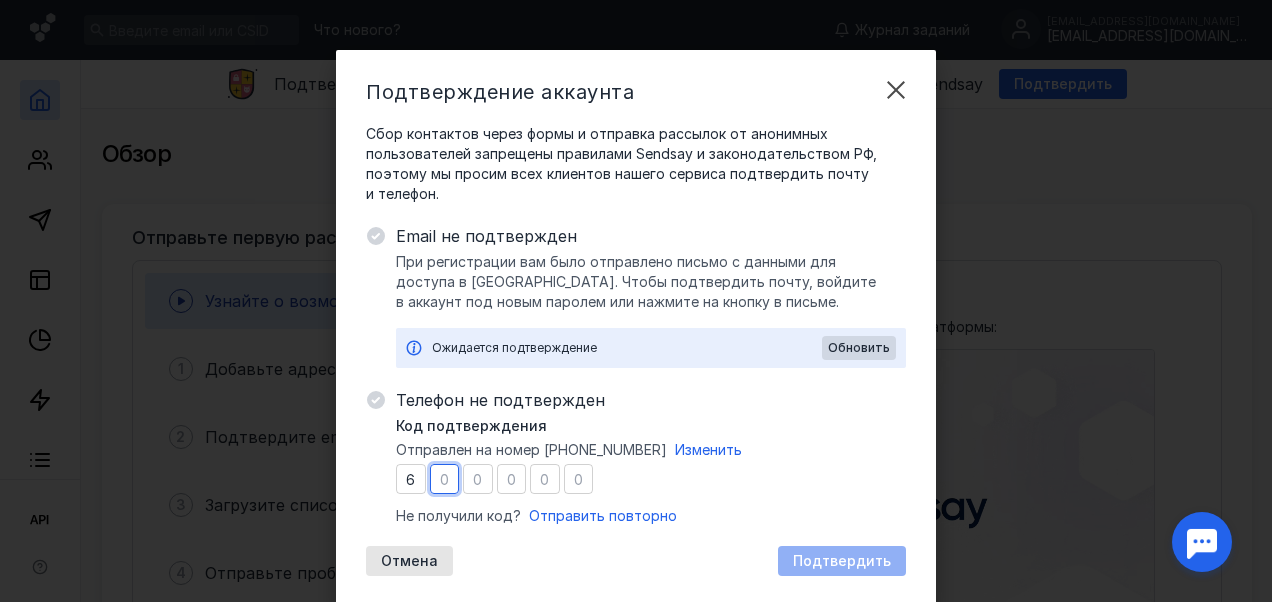 type on "8" 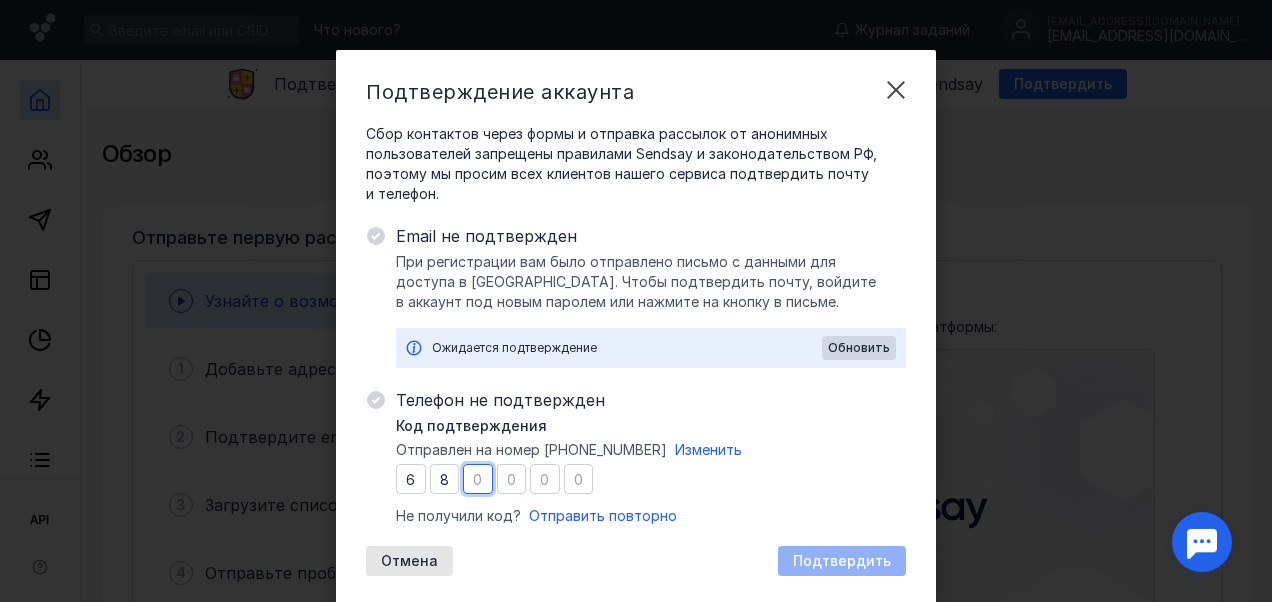 type on "0" 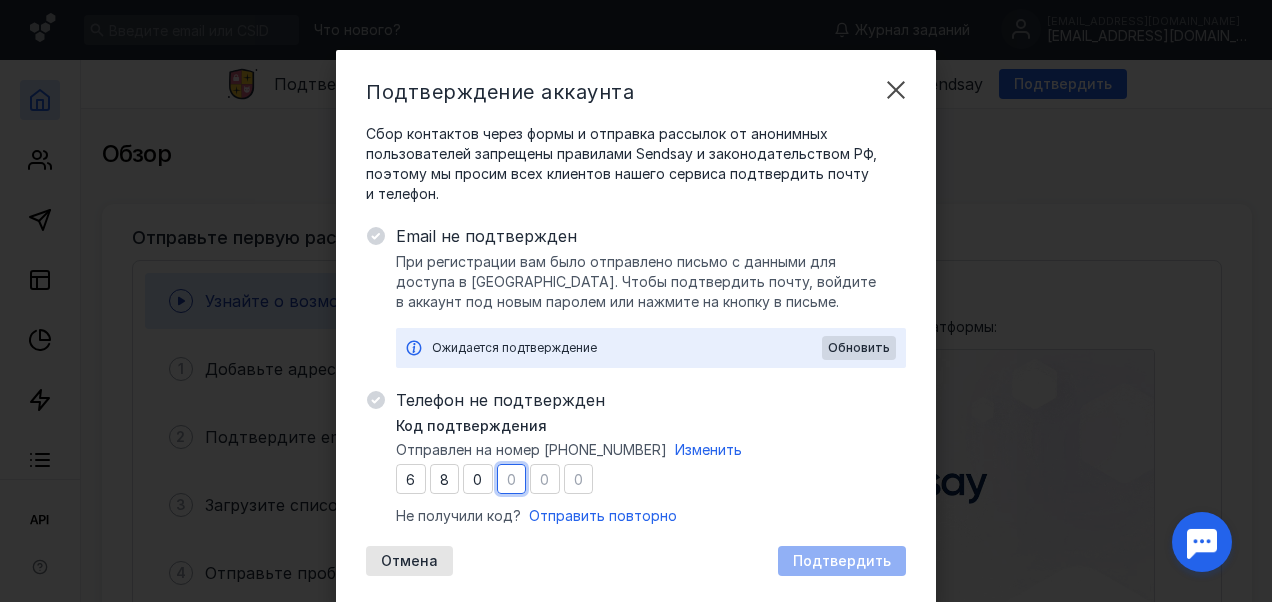 type on "0" 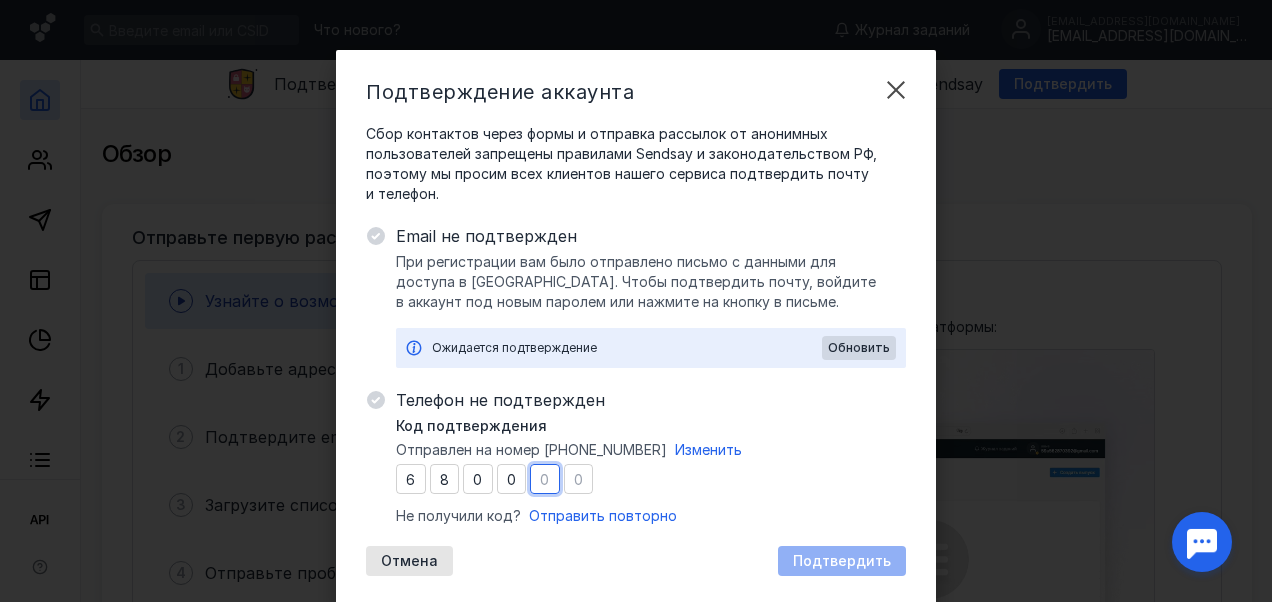 type on "1" 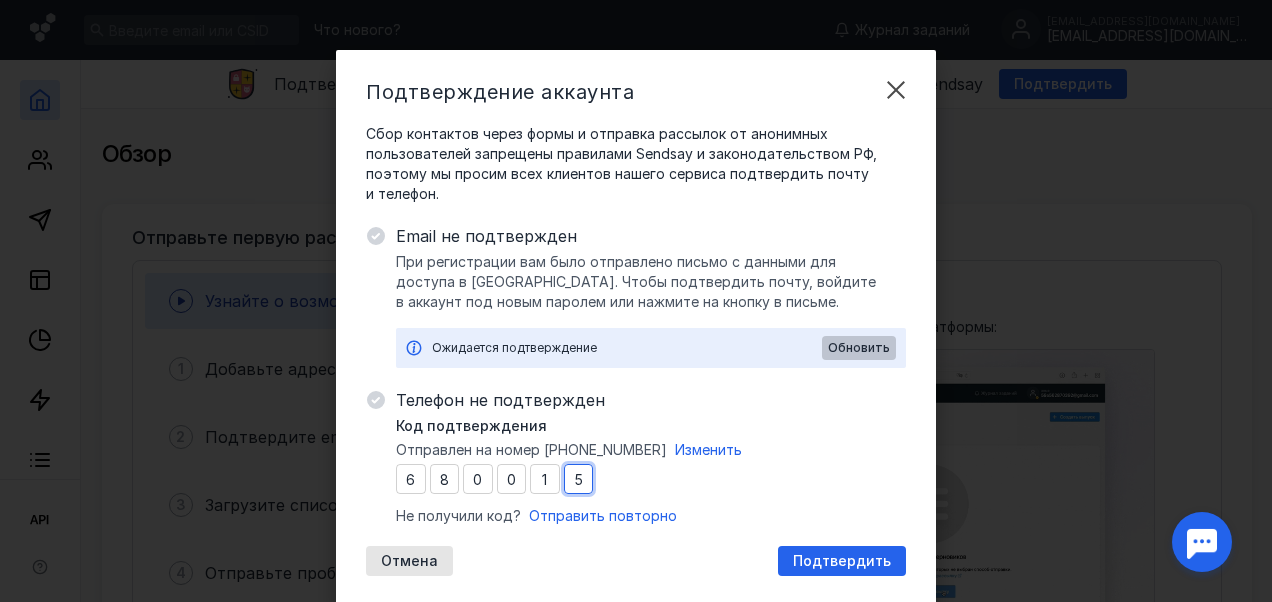 type on "5" 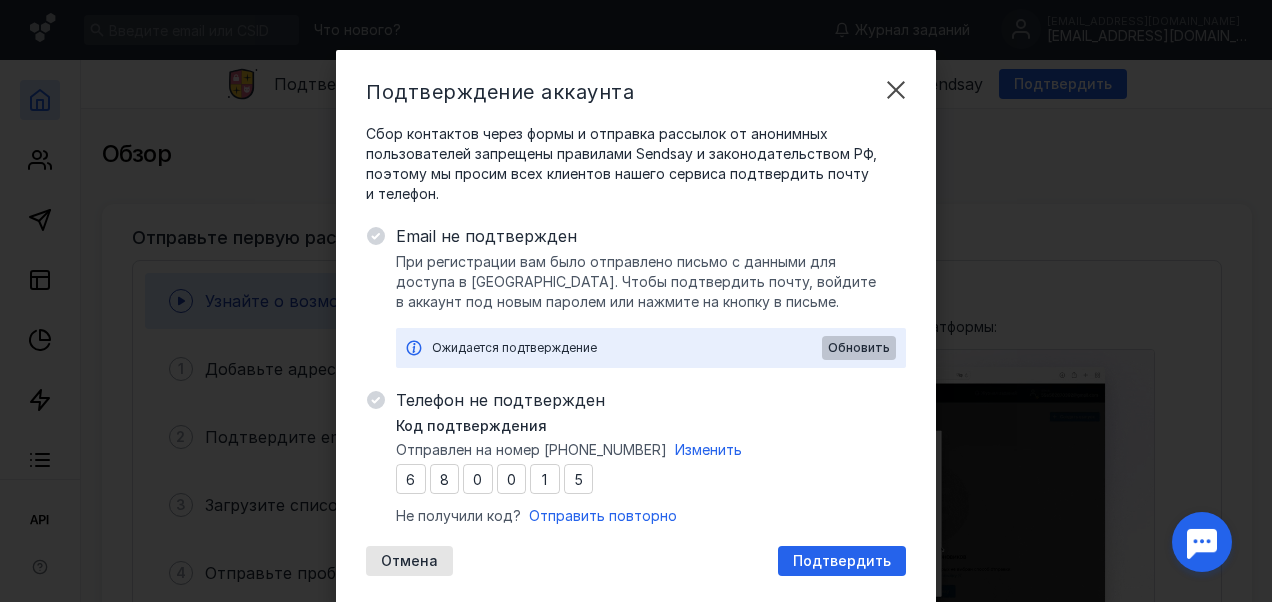 click on "Обновить" at bounding box center (859, 348) 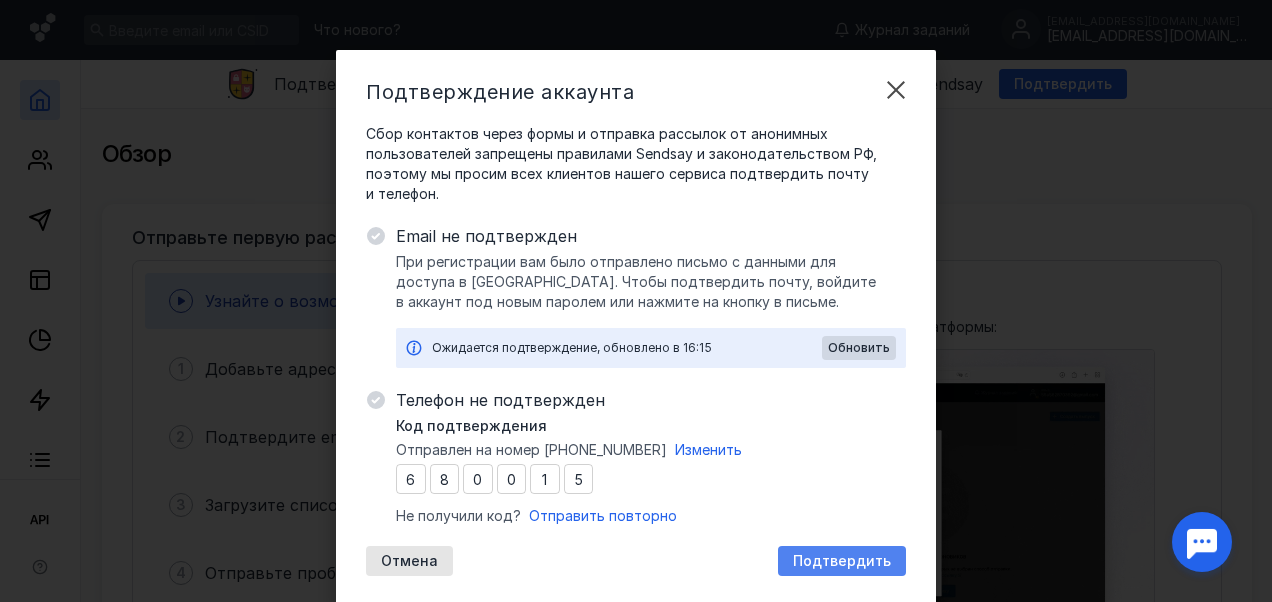 click on "Подтвердить" at bounding box center (842, 561) 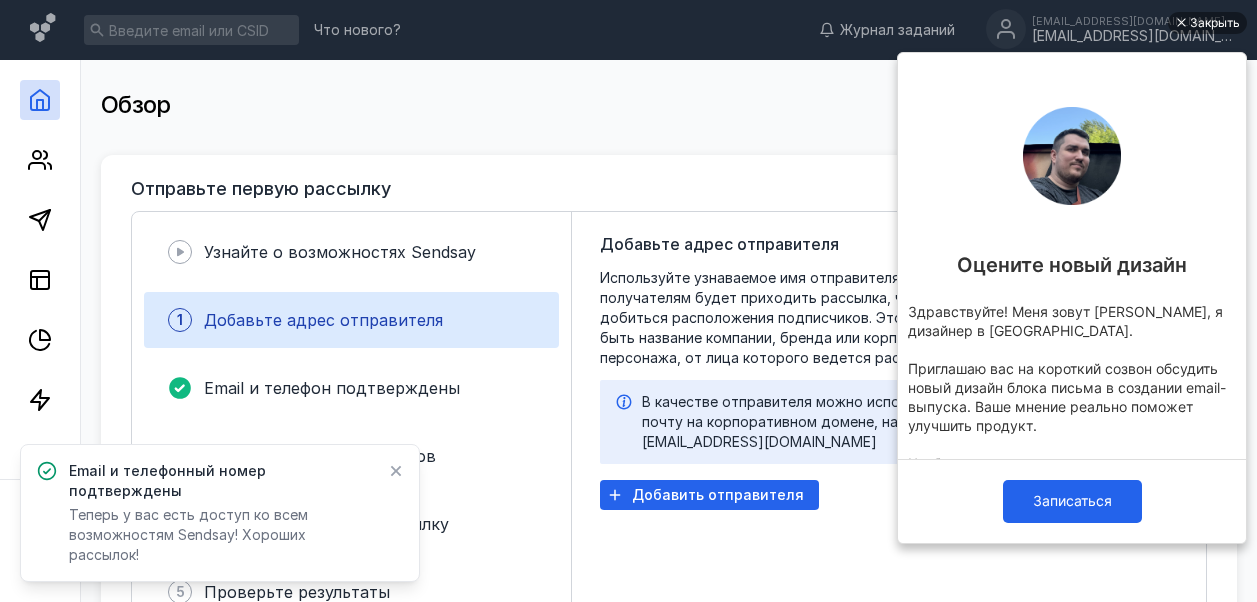 scroll, scrollTop: 0, scrollLeft: 0, axis: both 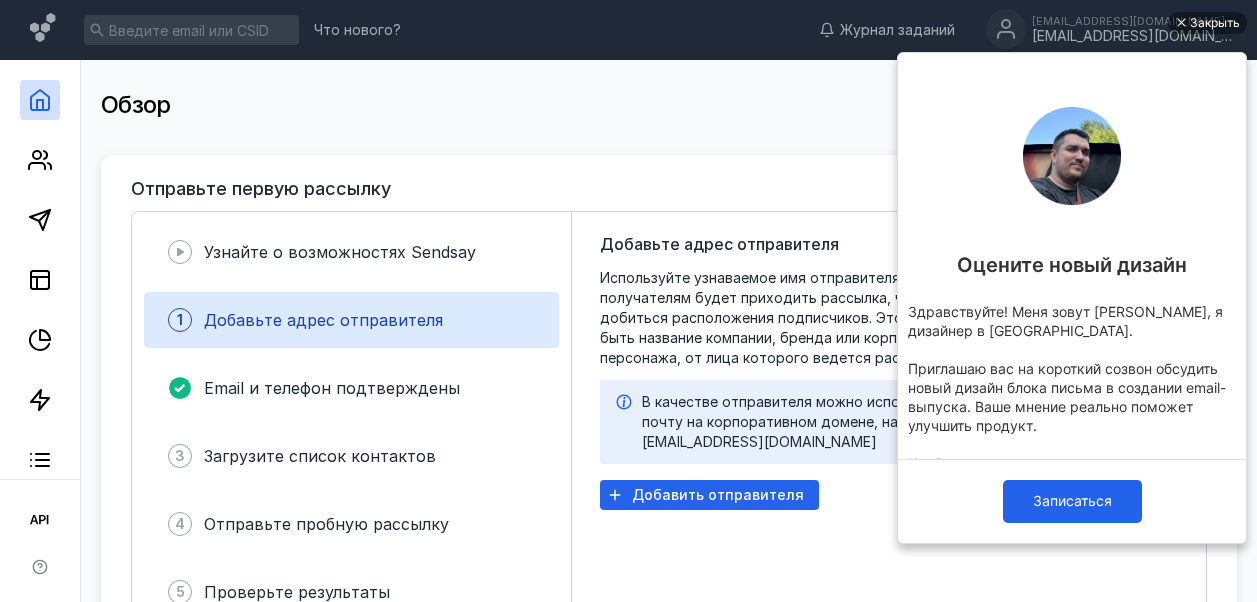 click on "Обзор" at bounding box center (669, 105) 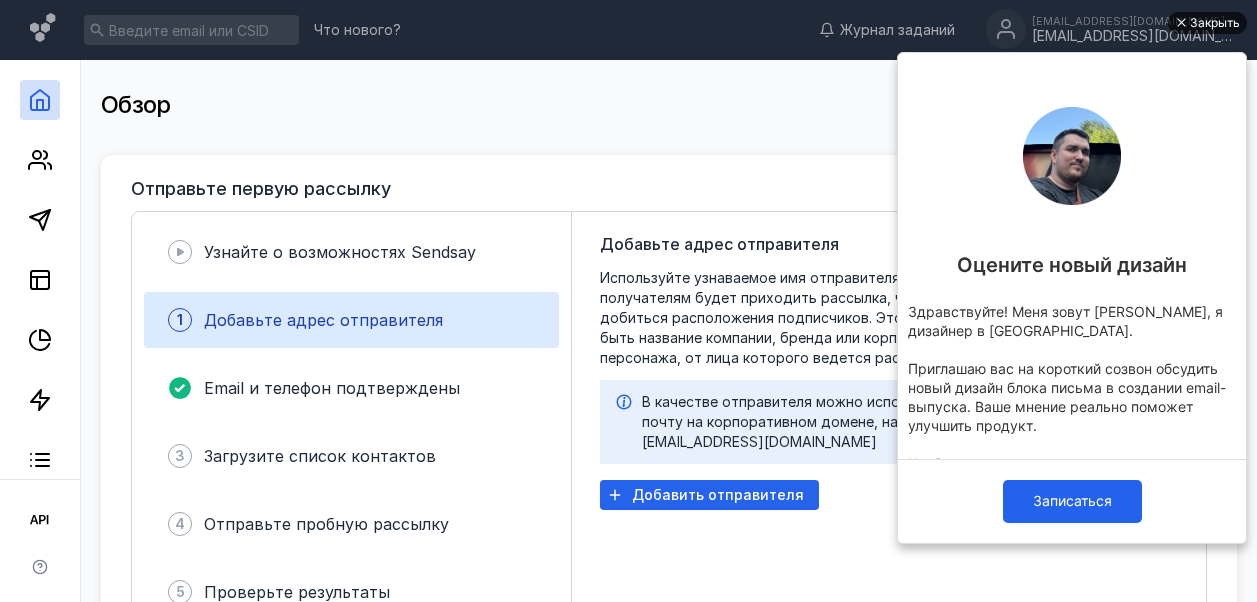 click on "Закрыть" at bounding box center (1215, 23) 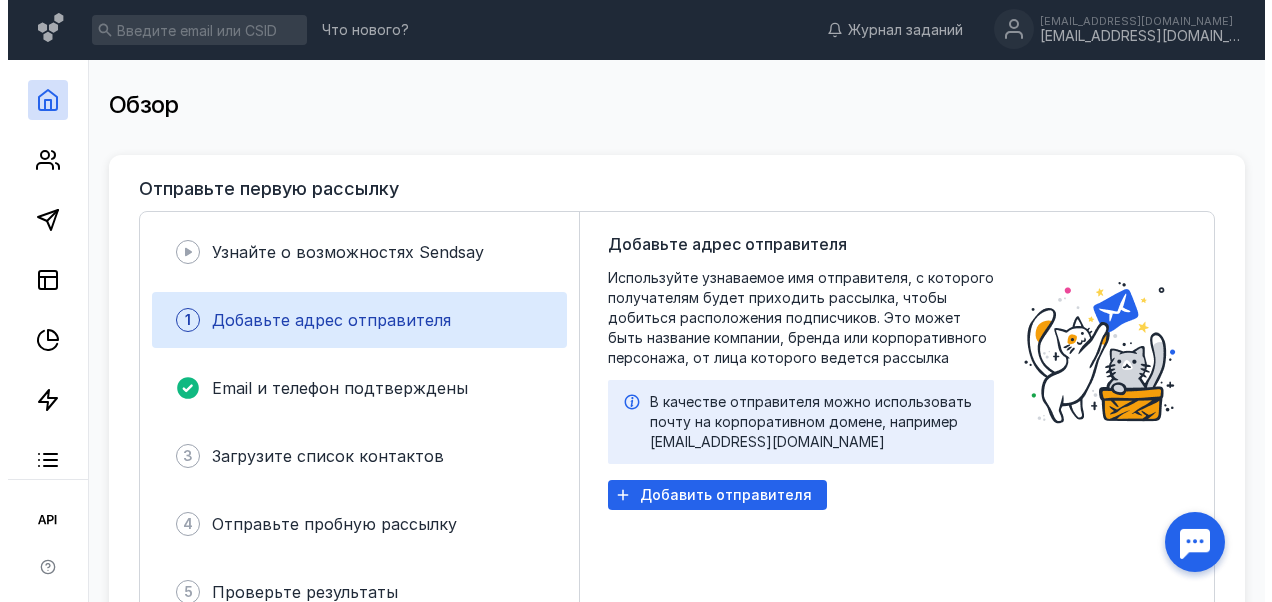 scroll, scrollTop: 0, scrollLeft: 0, axis: both 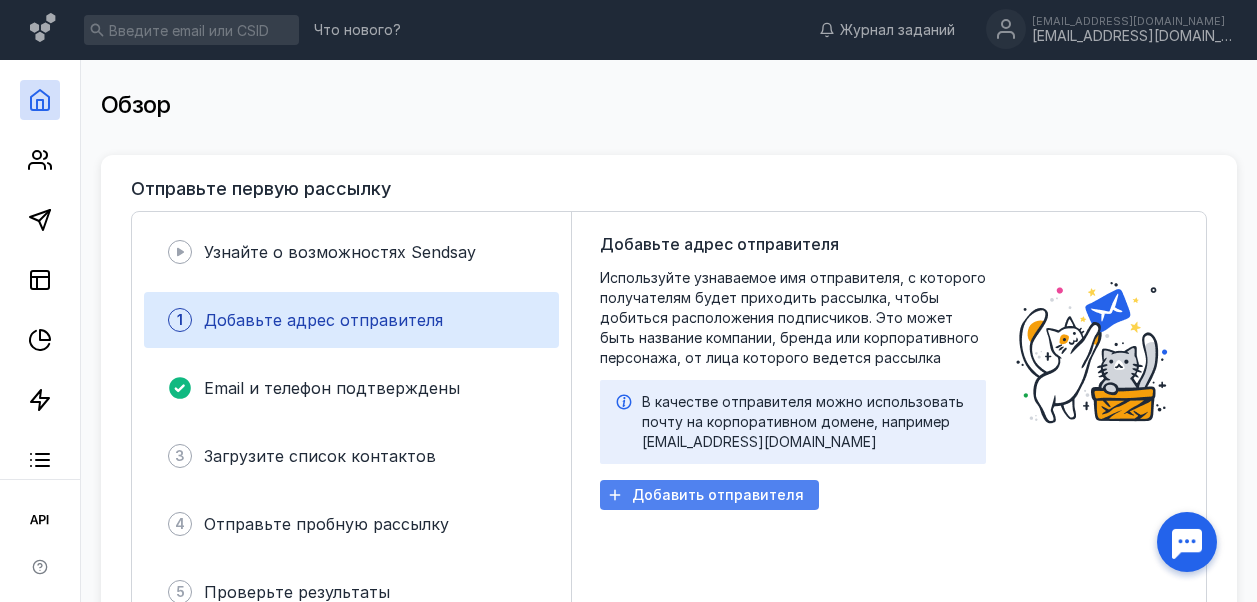 click on "Добавить отправителя" at bounding box center (718, 495) 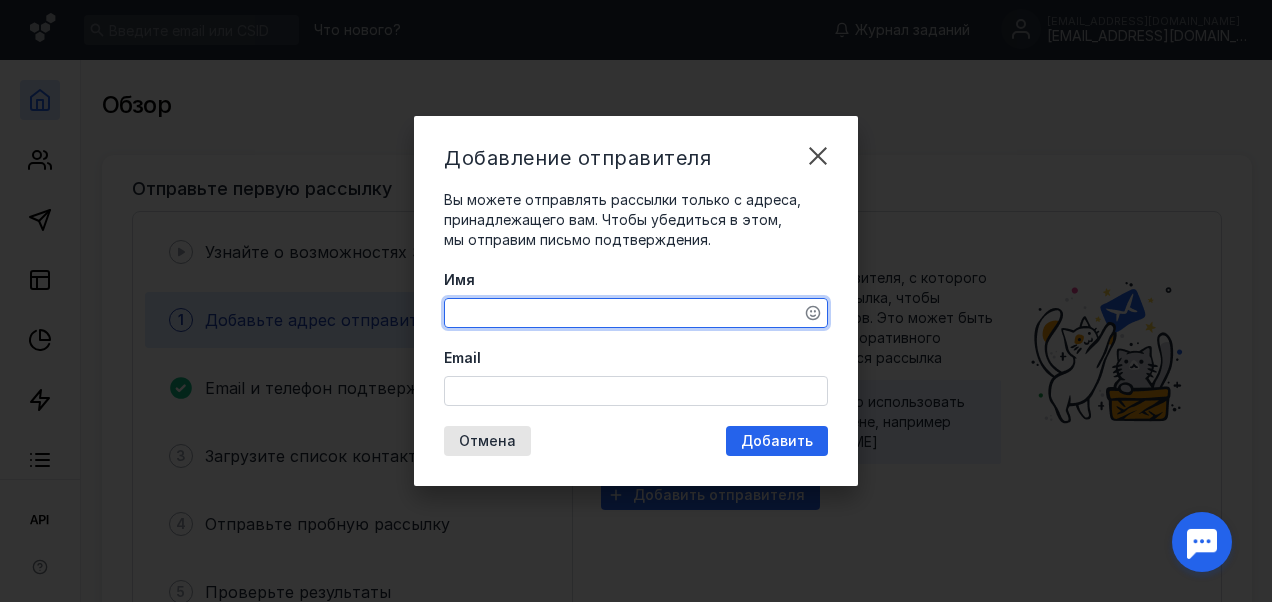 click on "Имя" at bounding box center (636, 313) 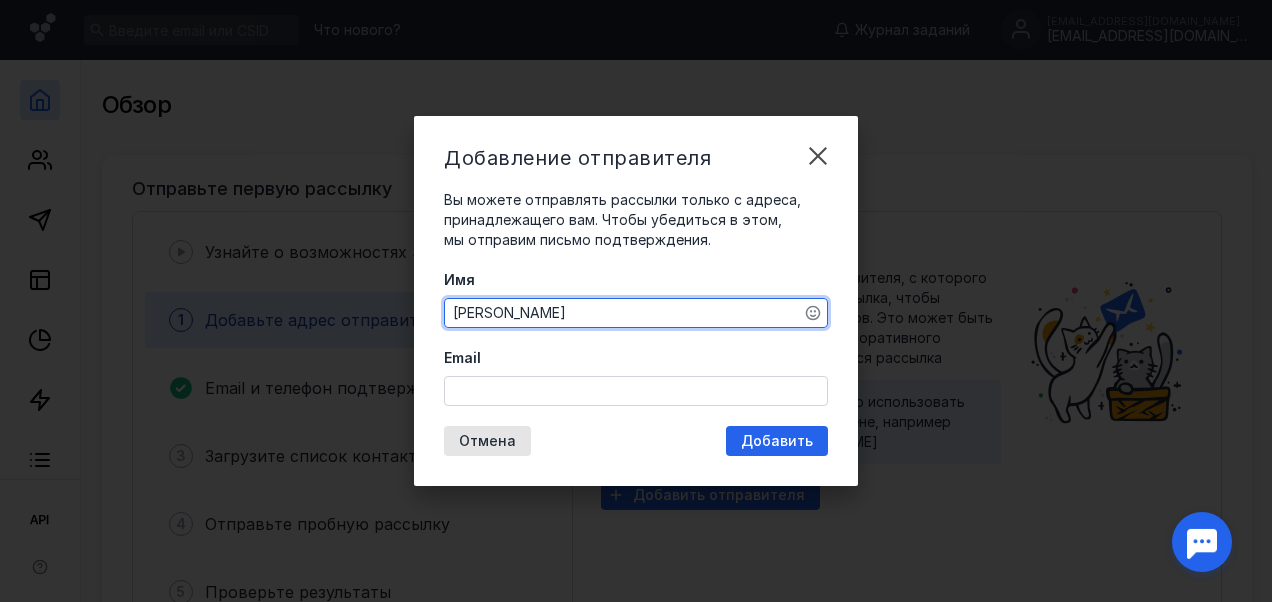 type on "[PERSON_NAME]" 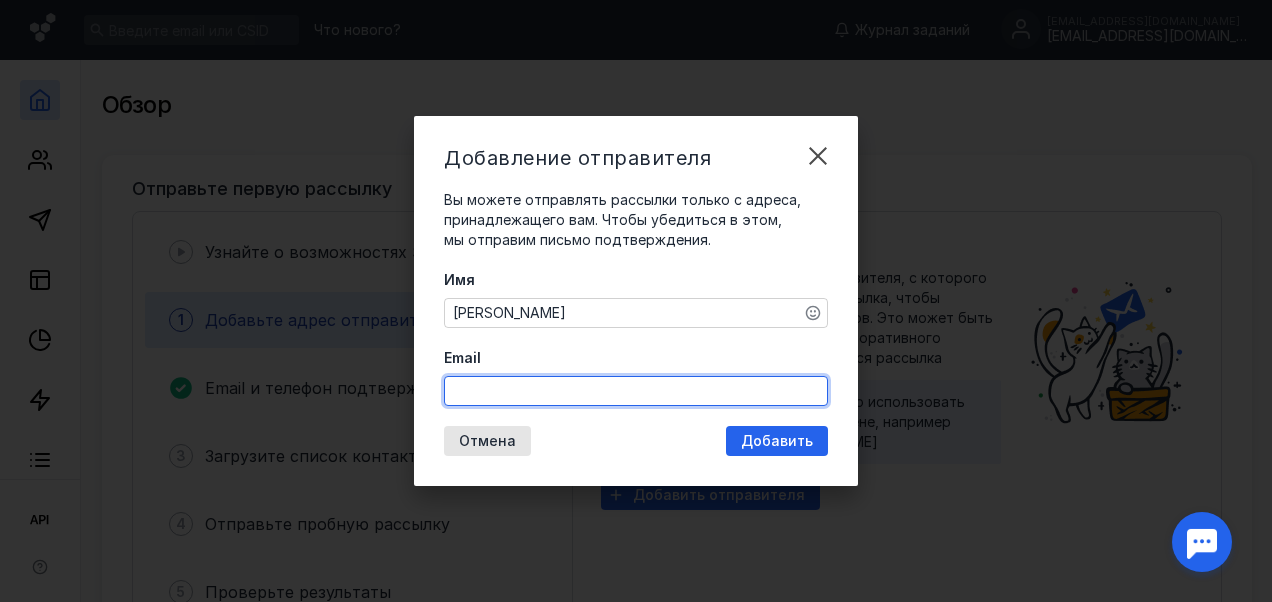 click on "Email" at bounding box center [636, 391] 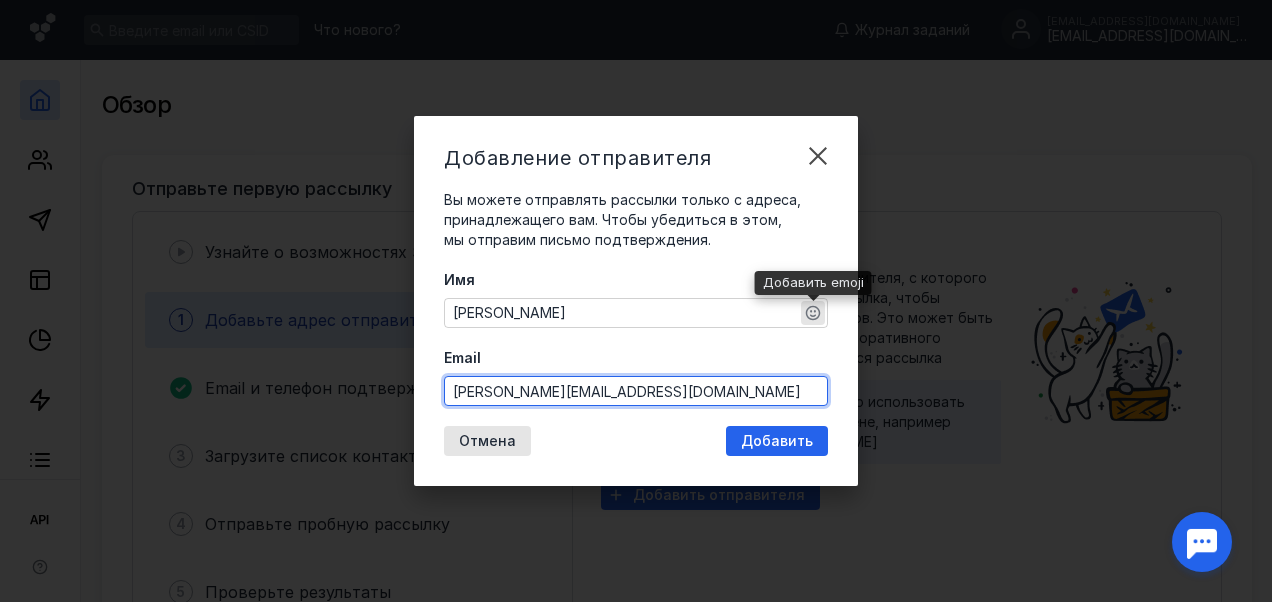 type on "[PERSON_NAME][EMAIL_ADDRESS][DOMAIN_NAME]" 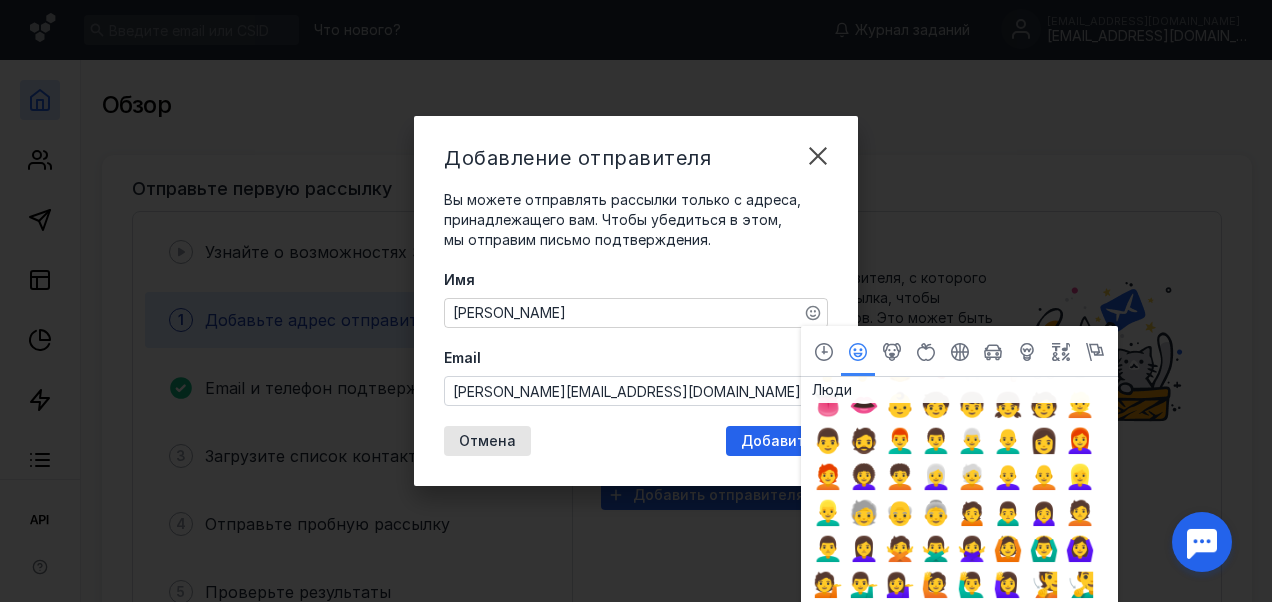 scroll, scrollTop: 900, scrollLeft: 0, axis: vertical 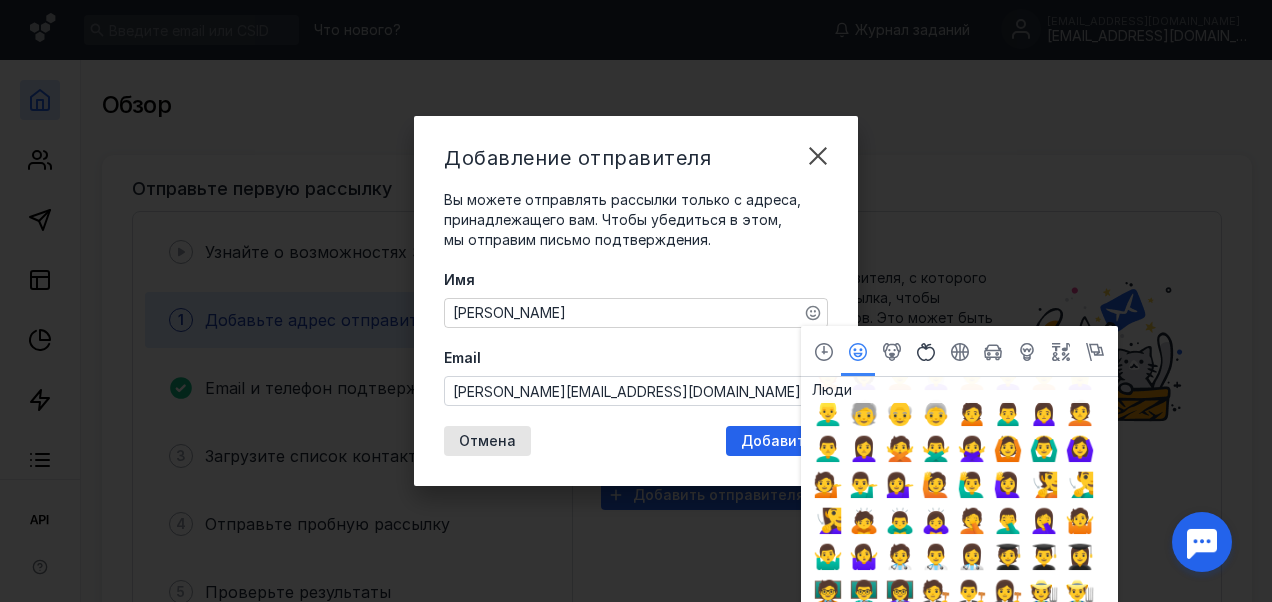 click 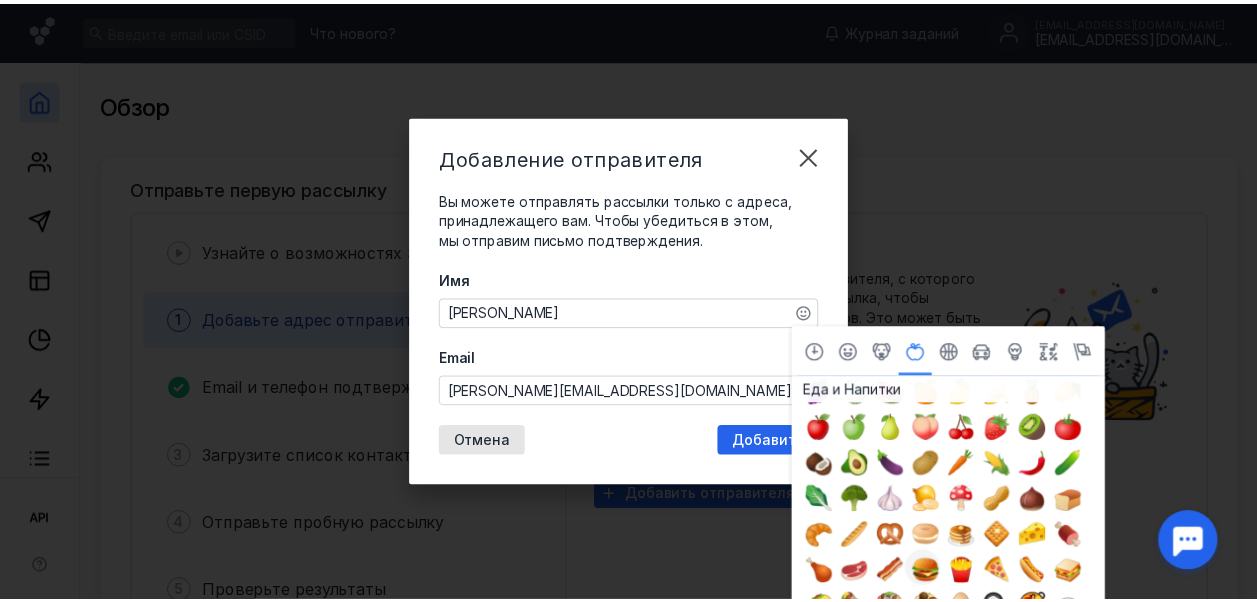 scroll, scrollTop: 2887, scrollLeft: 0, axis: vertical 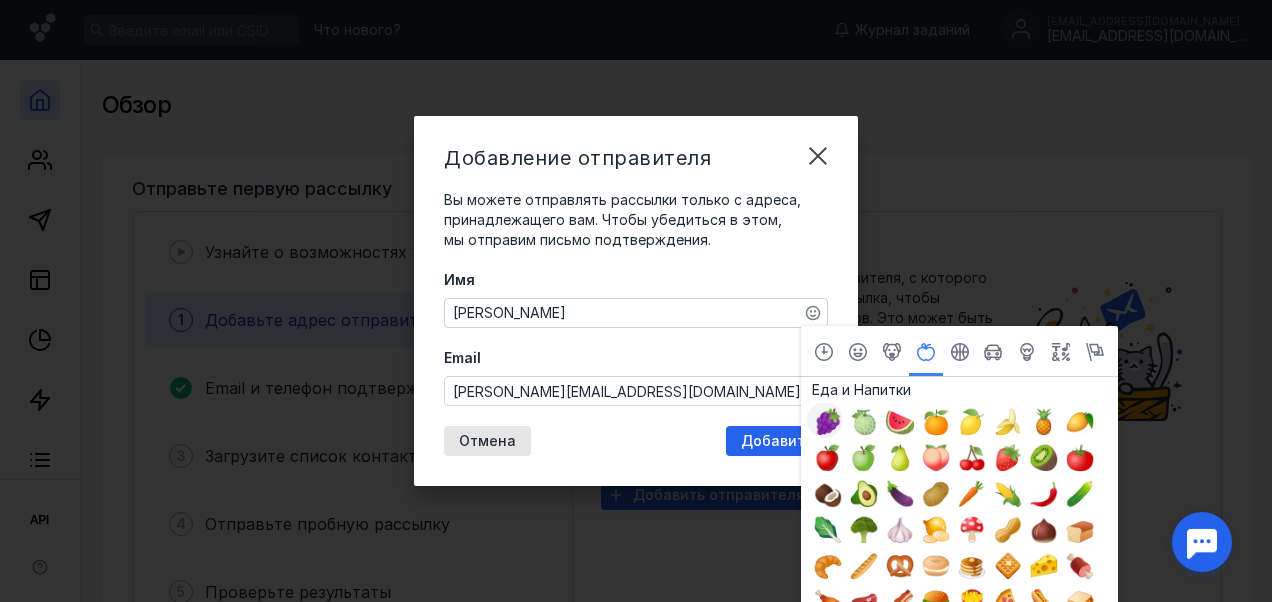 click on "🍇" at bounding box center [825, 421] 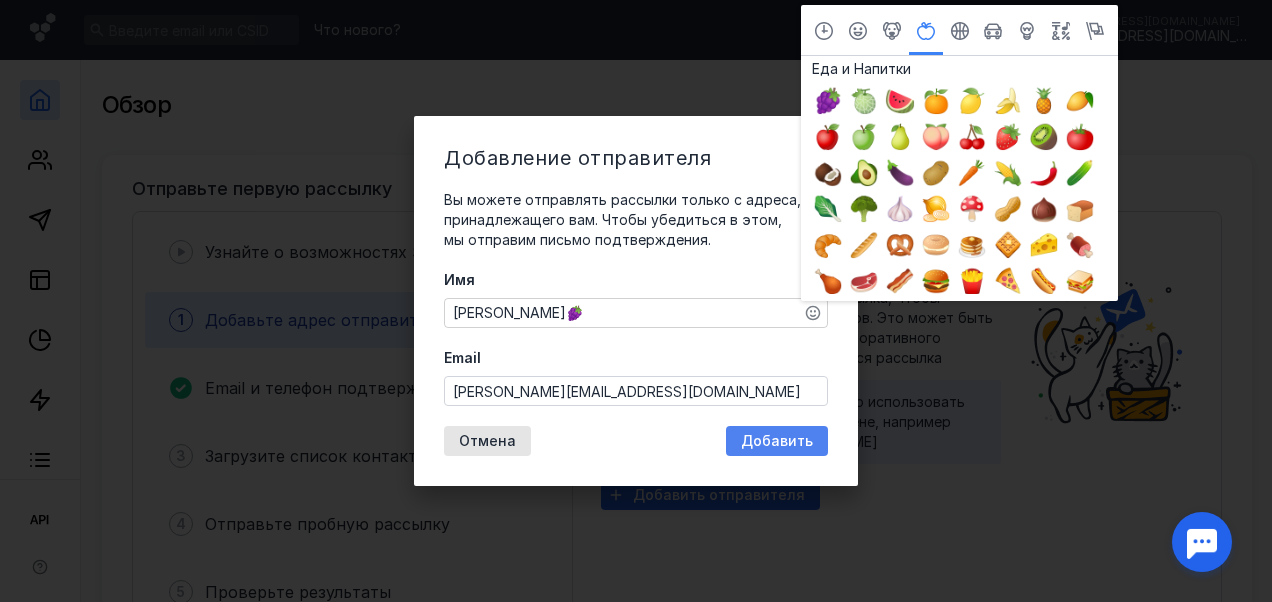 click on "Добавить" at bounding box center [777, 441] 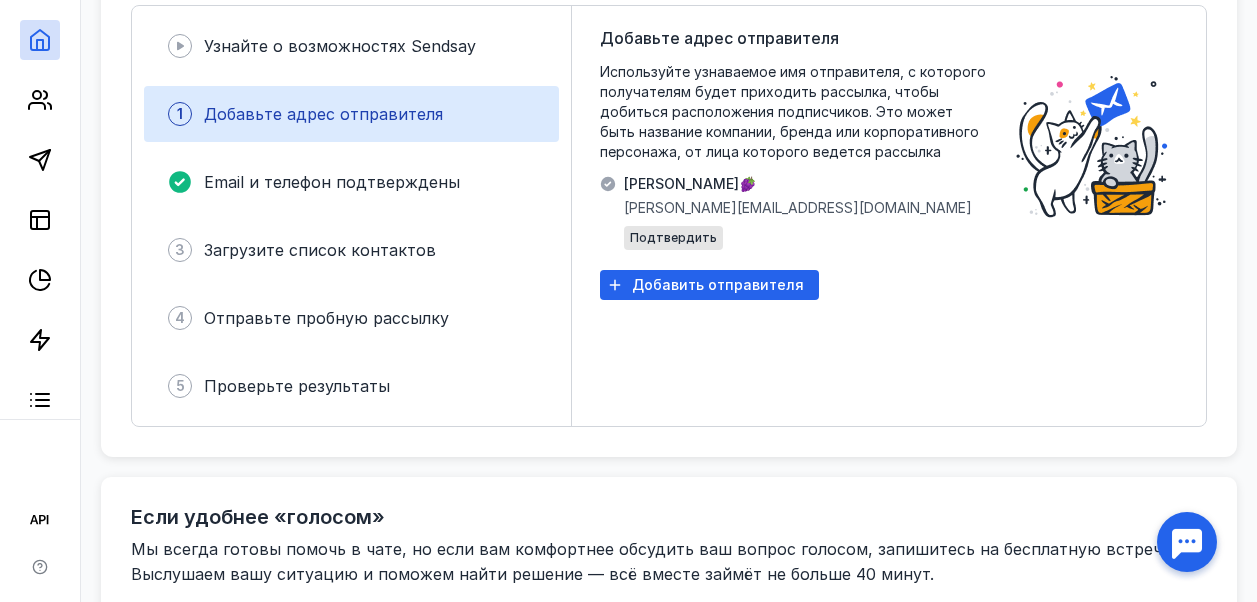 scroll, scrollTop: 199, scrollLeft: 0, axis: vertical 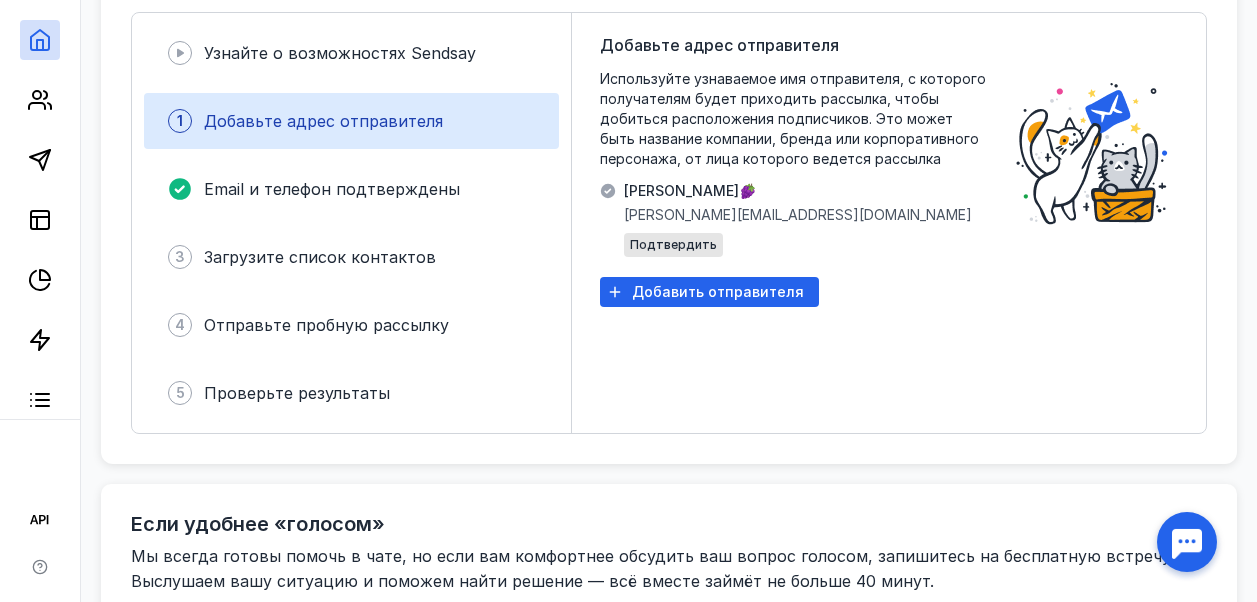 click on "Добавьте адрес отправителя" at bounding box center [323, 121] 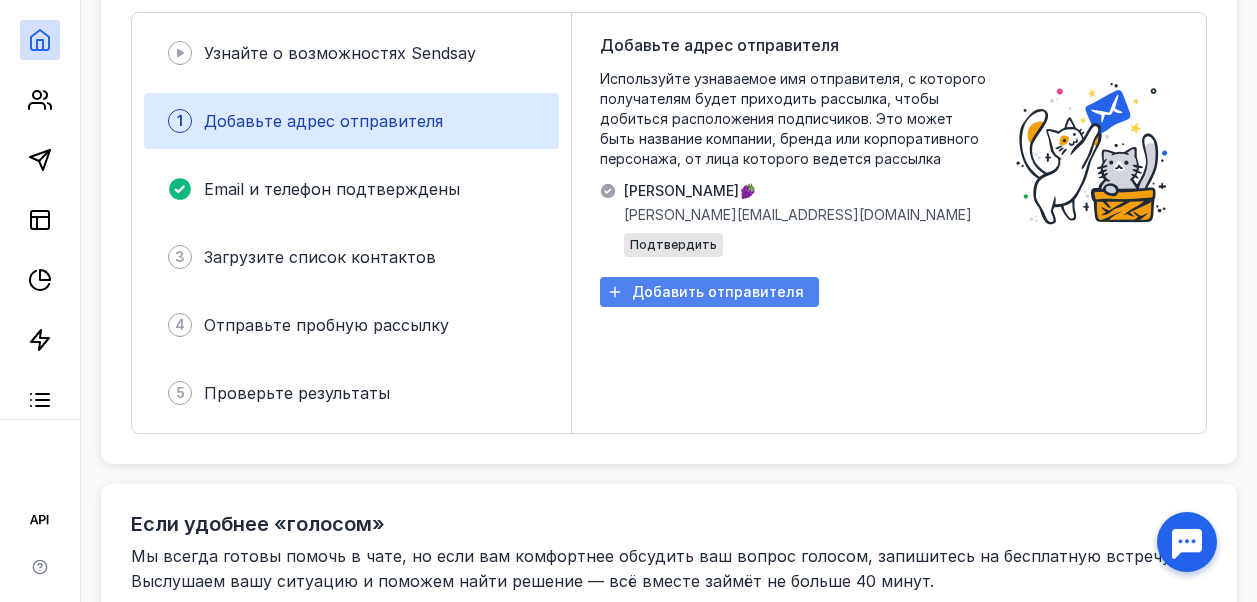 click on "Добавить отправителя" at bounding box center [718, 292] 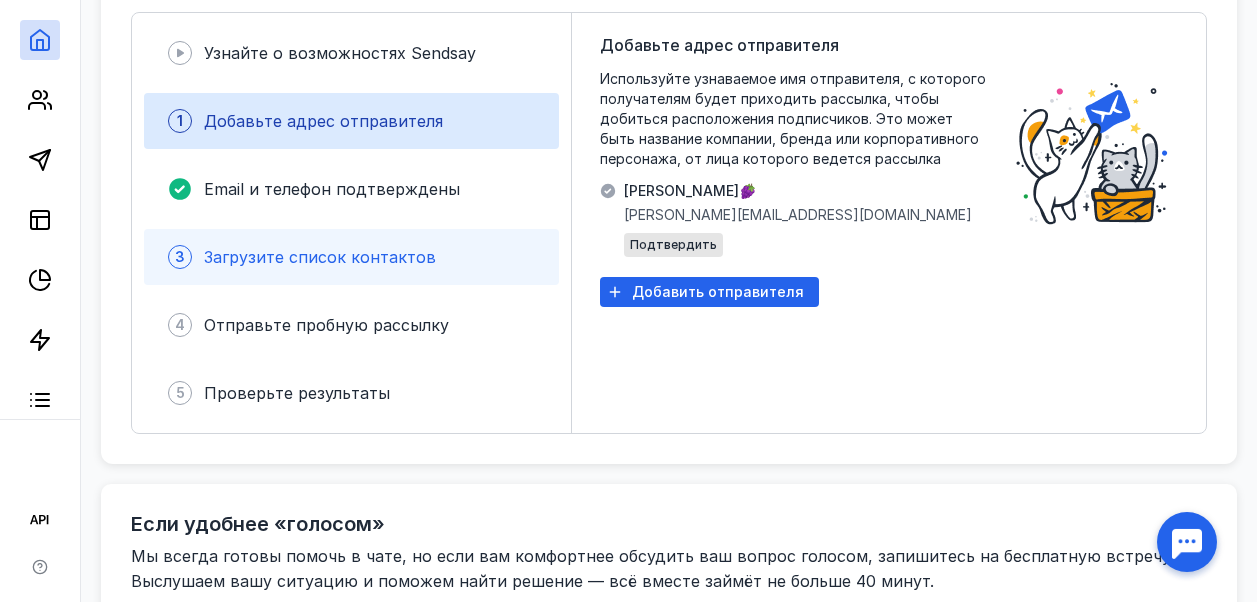click on "Загрузите список контактов" at bounding box center (320, 257) 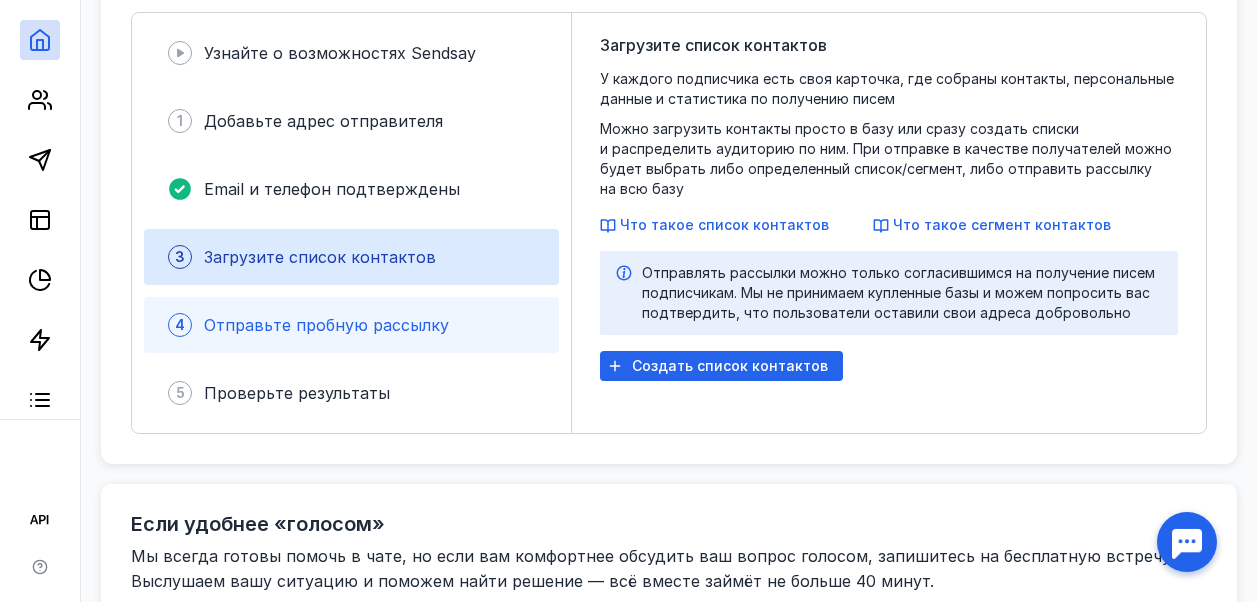 click on "Отправьте пробную рассылку" at bounding box center (326, 325) 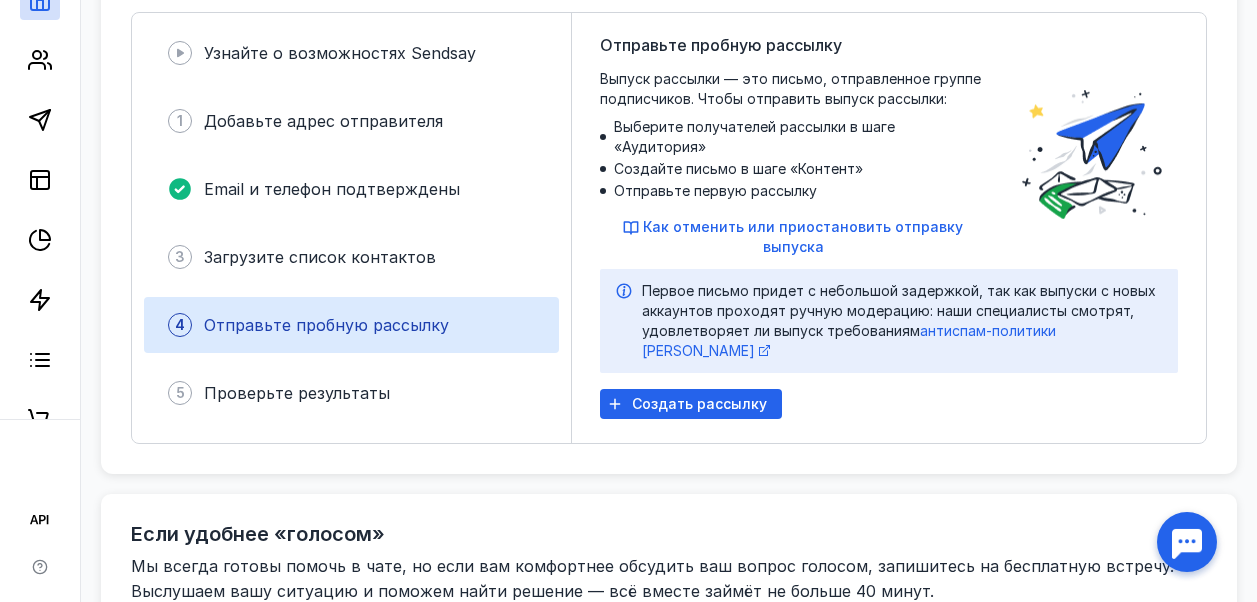 scroll, scrollTop: 61, scrollLeft: 0, axis: vertical 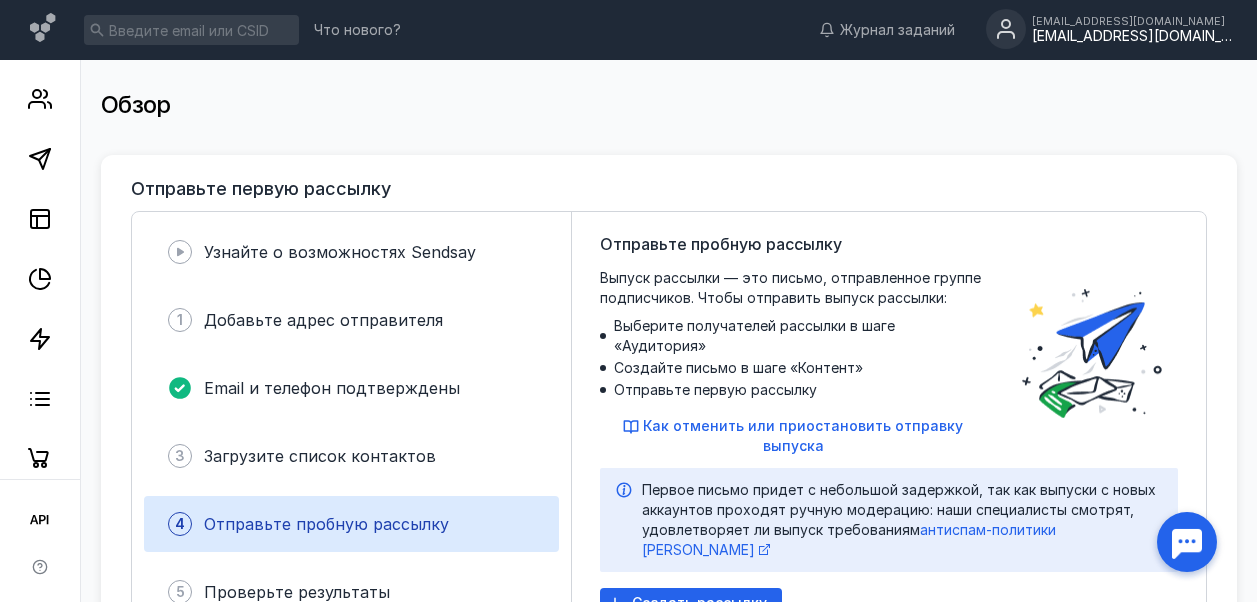 click on "[EMAIL_ADDRESS][DOMAIN_NAME]" at bounding box center [1132, 36] 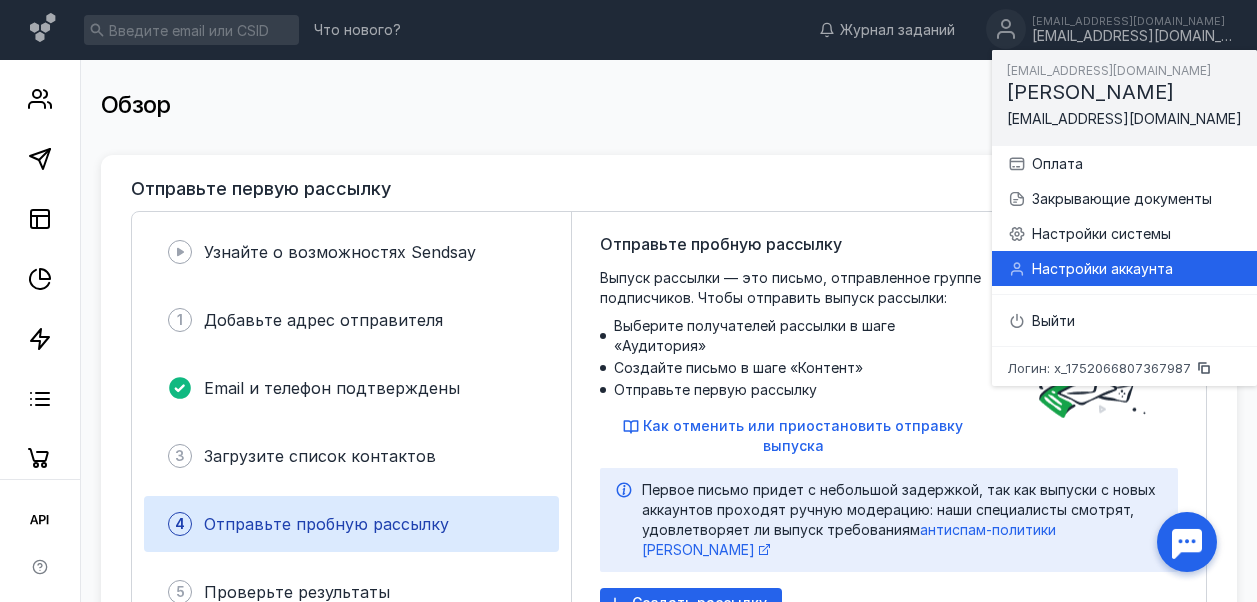 click on "Настройки аккаунта" at bounding box center (1137, 269) 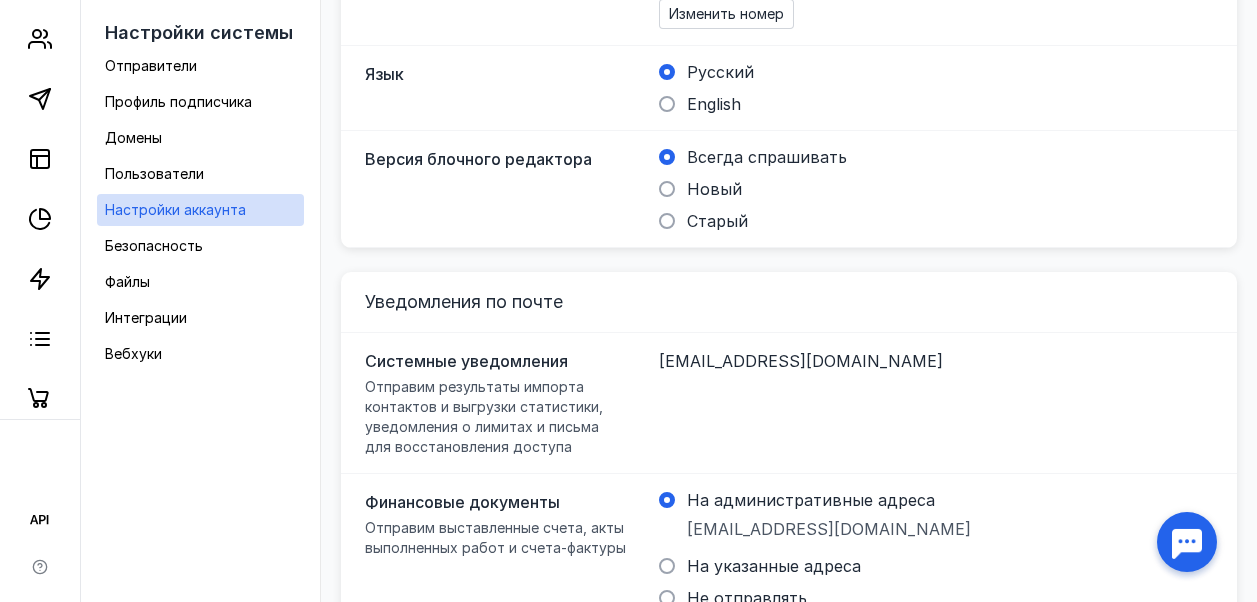 scroll, scrollTop: 700, scrollLeft: 0, axis: vertical 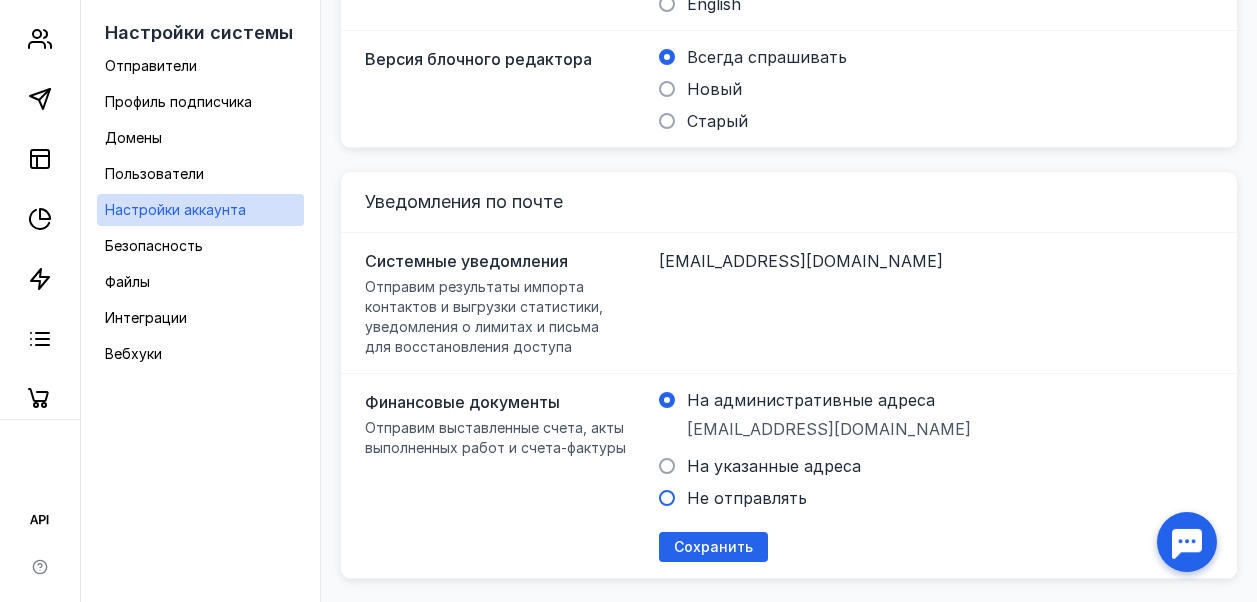 click at bounding box center [667, 498] 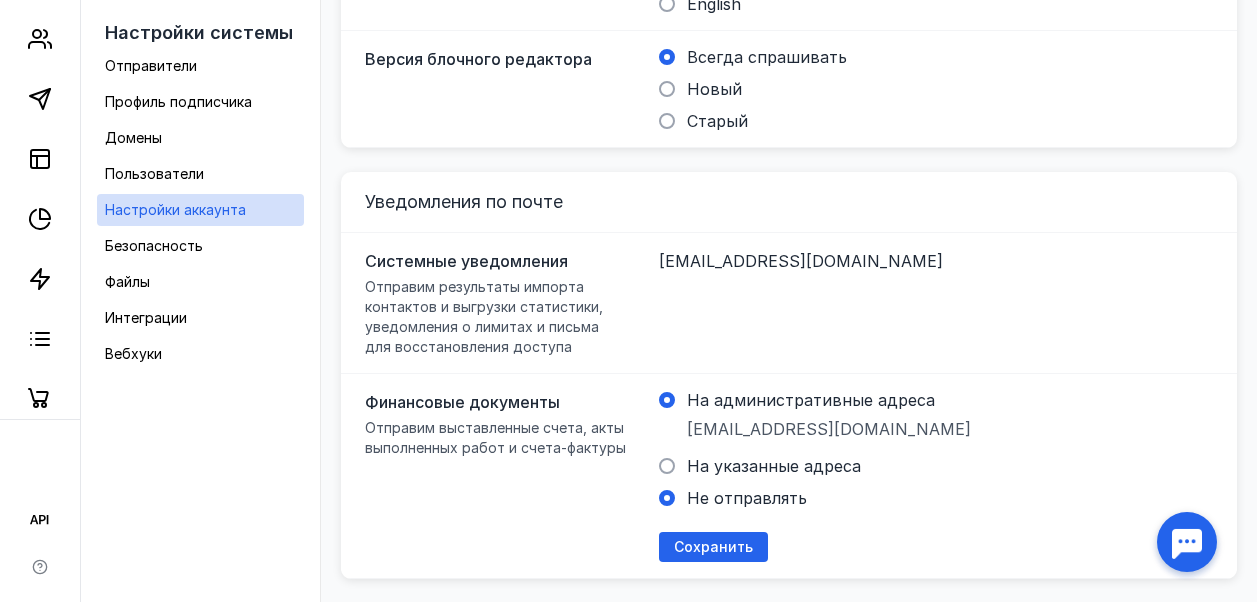 click on "Не отправлять" at bounding box center (0, 0) 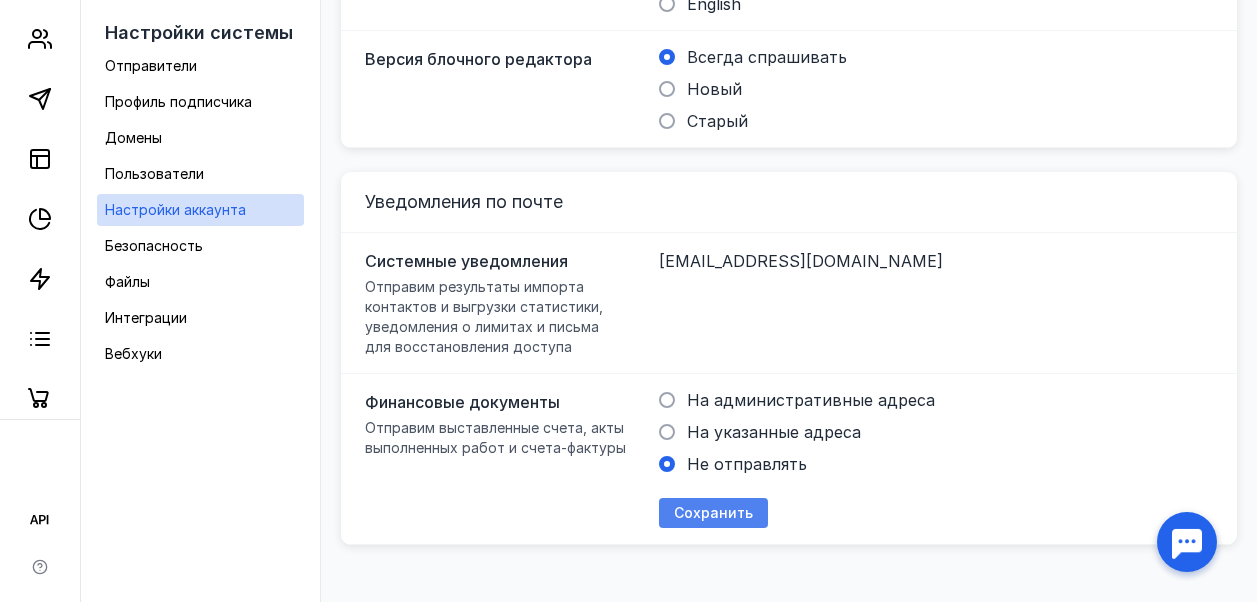 click on "Сохранить" at bounding box center (713, 513) 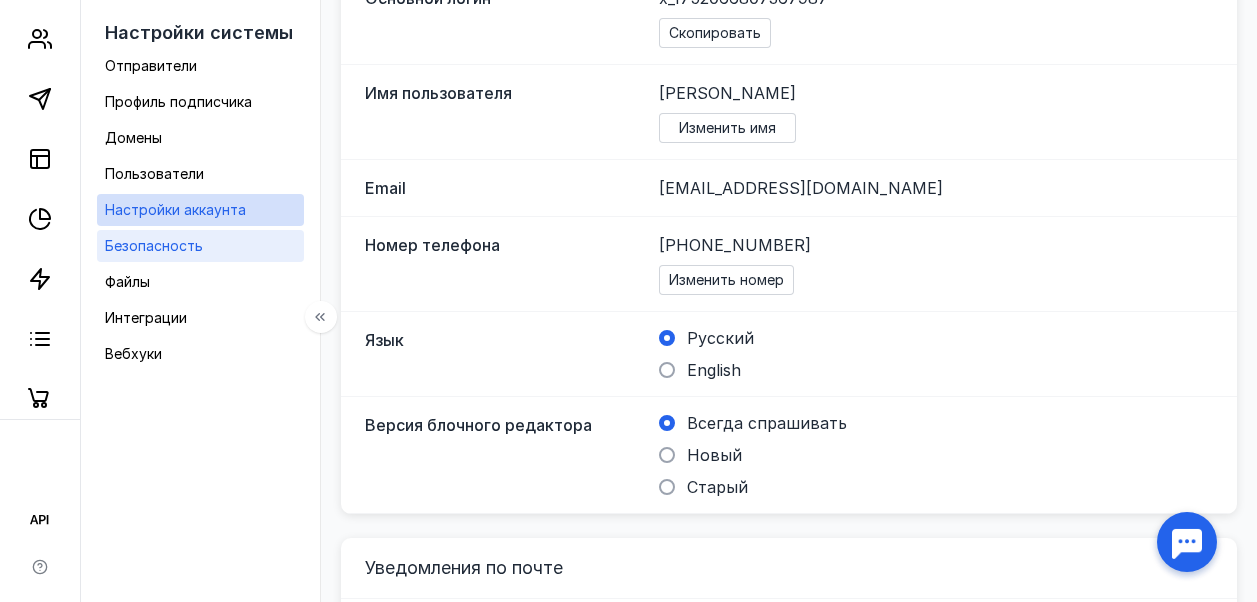 scroll, scrollTop: 0, scrollLeft: 0, axis: both 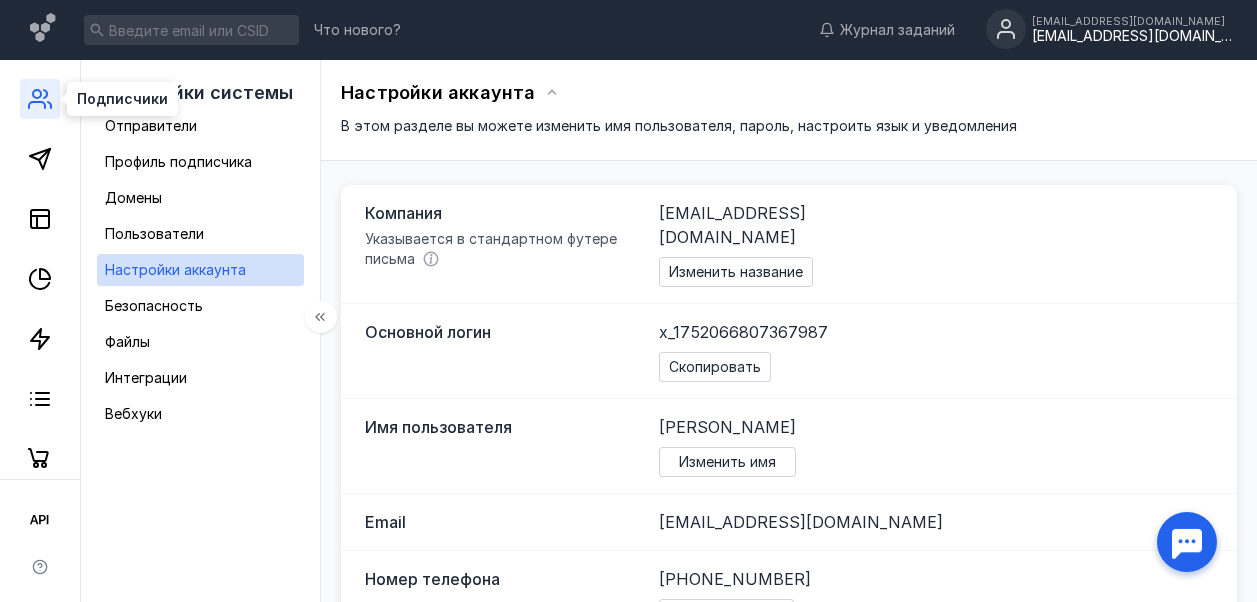 click 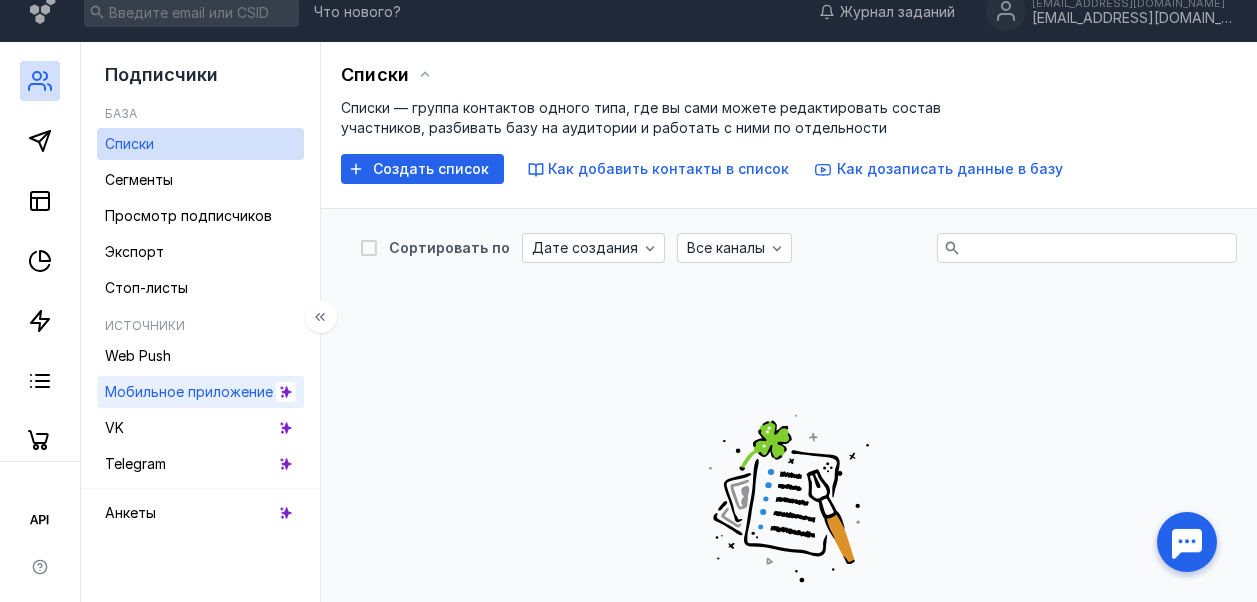 scroll, scrollTop: 0, scrollLeft: 0, axis: both 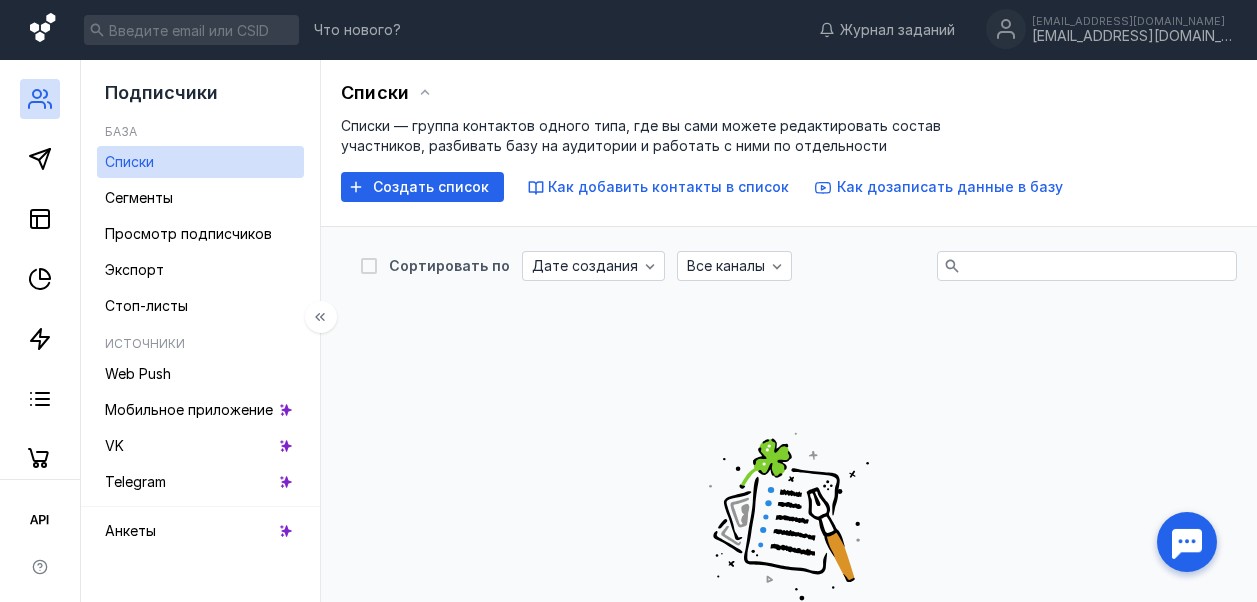 click 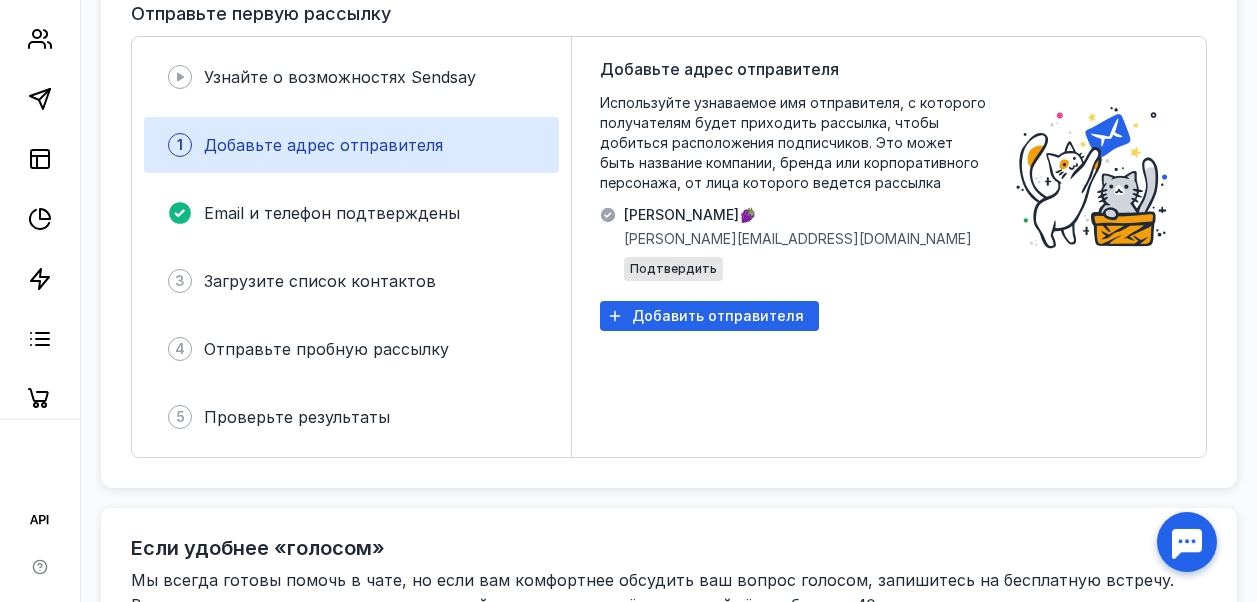 scroll, scrollTop: 100, scrollLeft: 0, axis: vertical 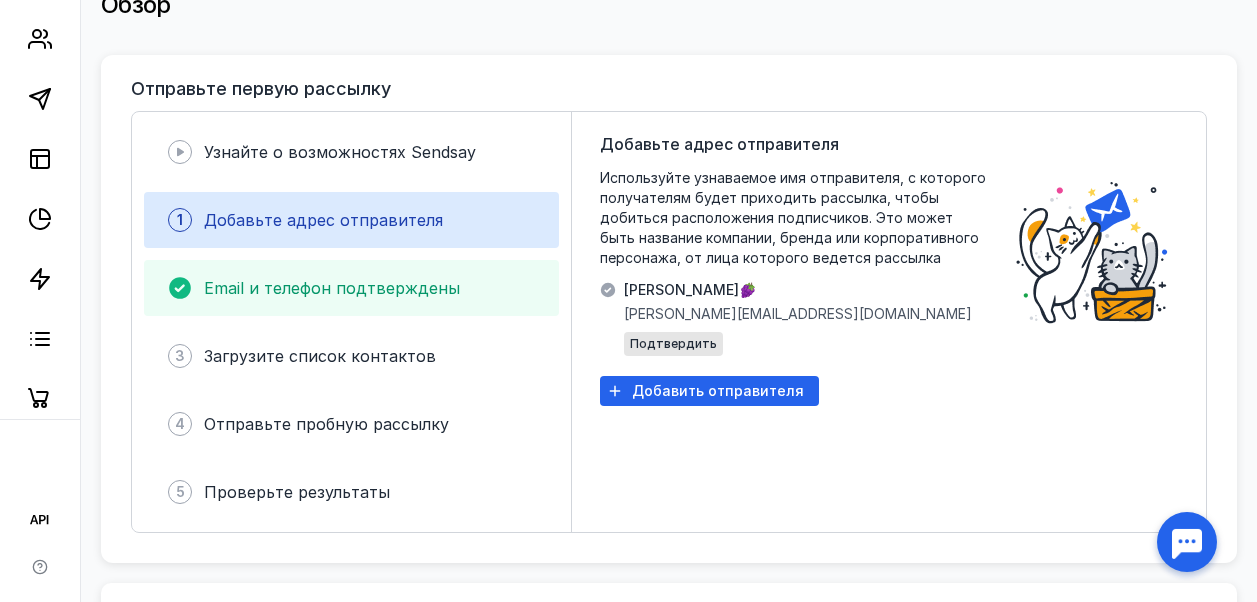 click on "Email и телефон подтверждены" at bounding box center (332, 288) 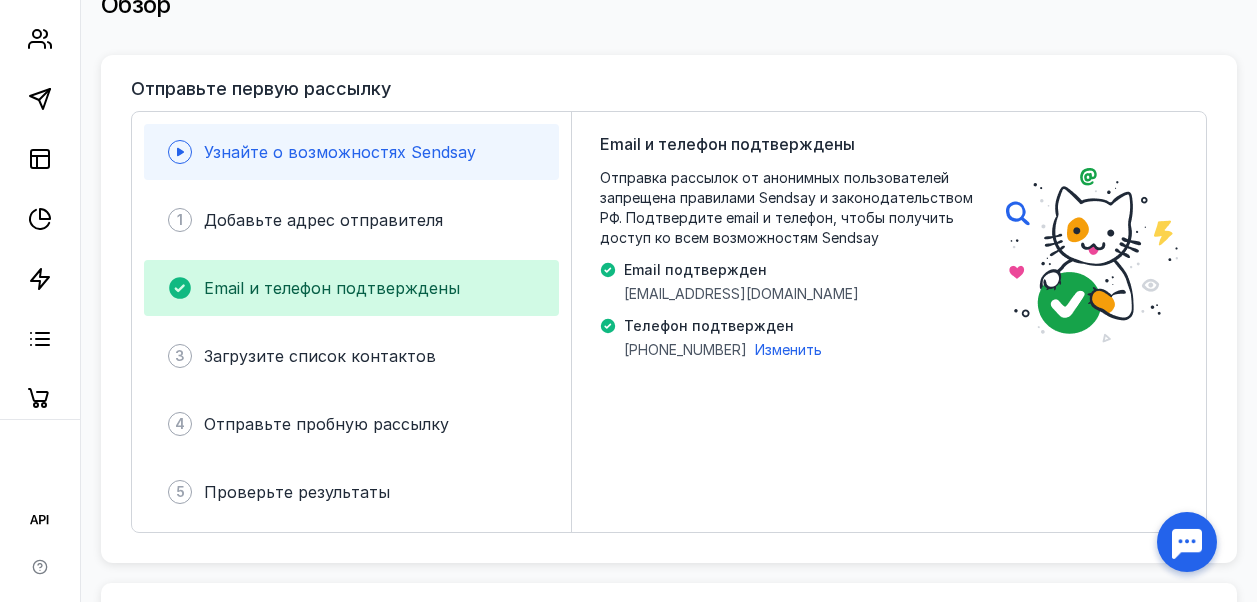 click 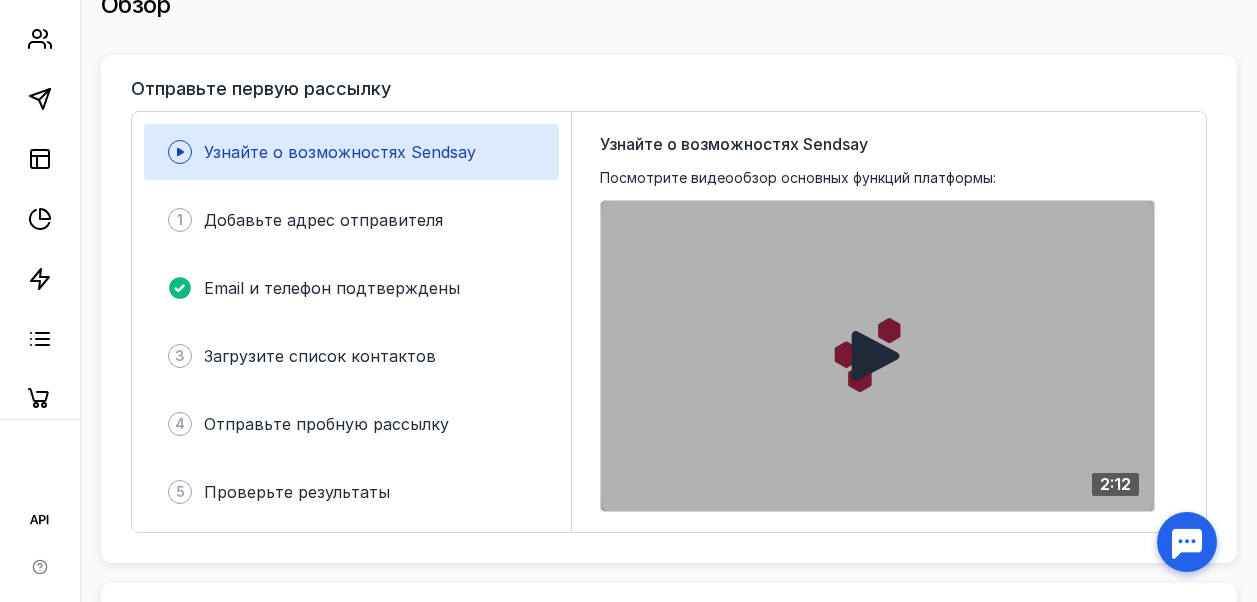 click 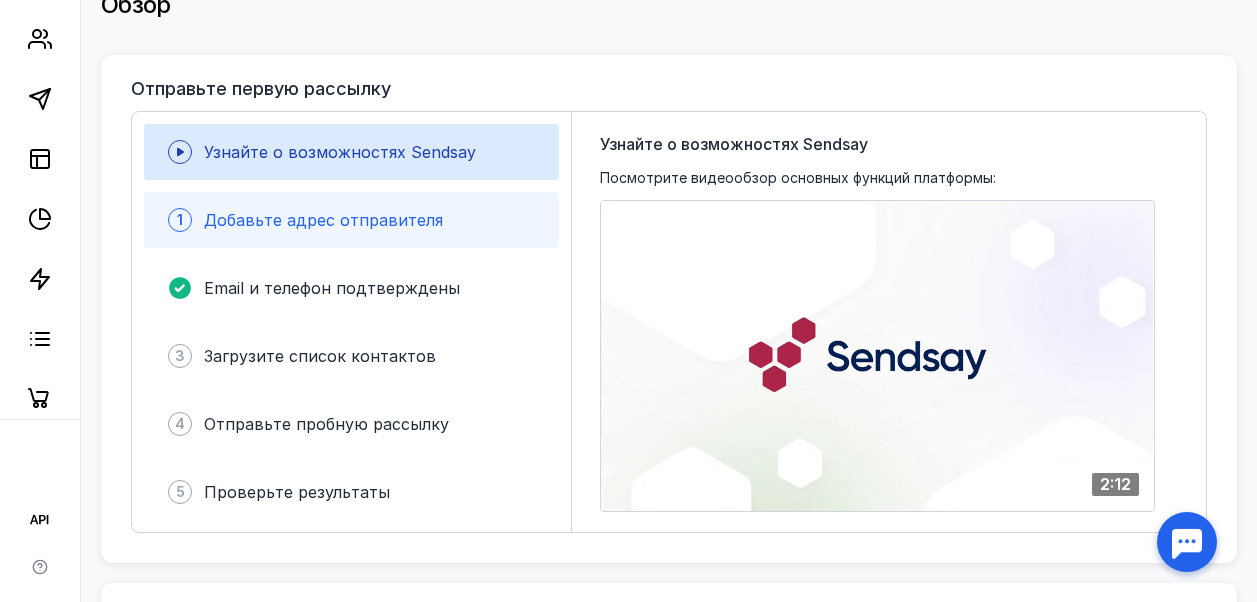 click on "Добавьте адрес отправителя" at bounding box center (323, 220) 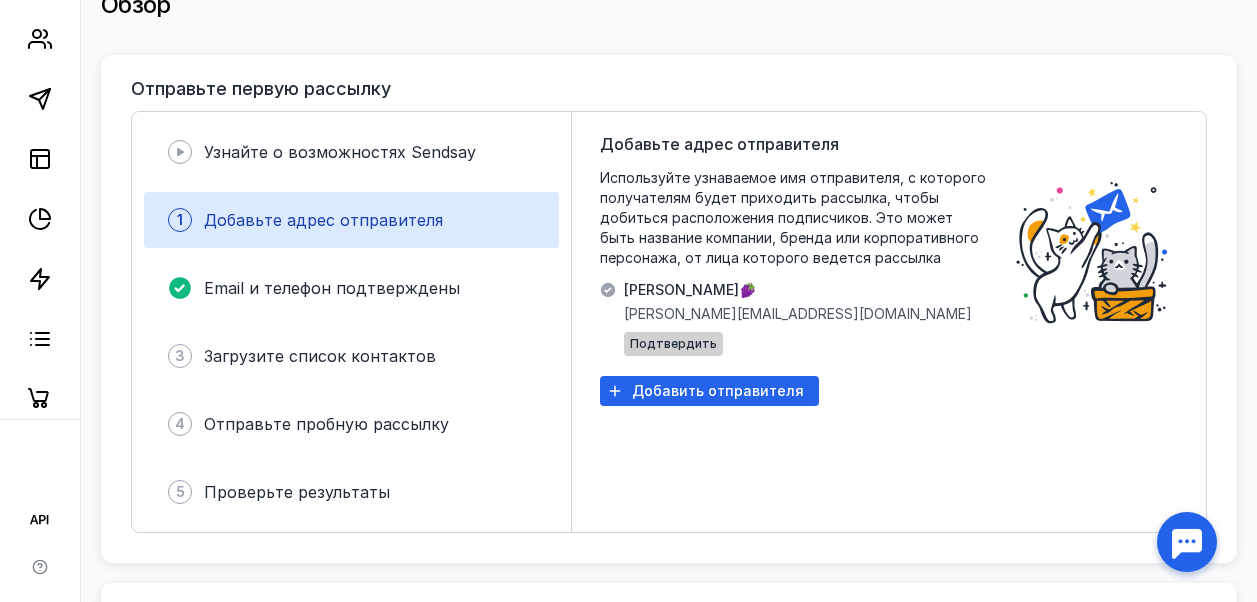 click on "Подтвердить" at bounding box center (673, 344) 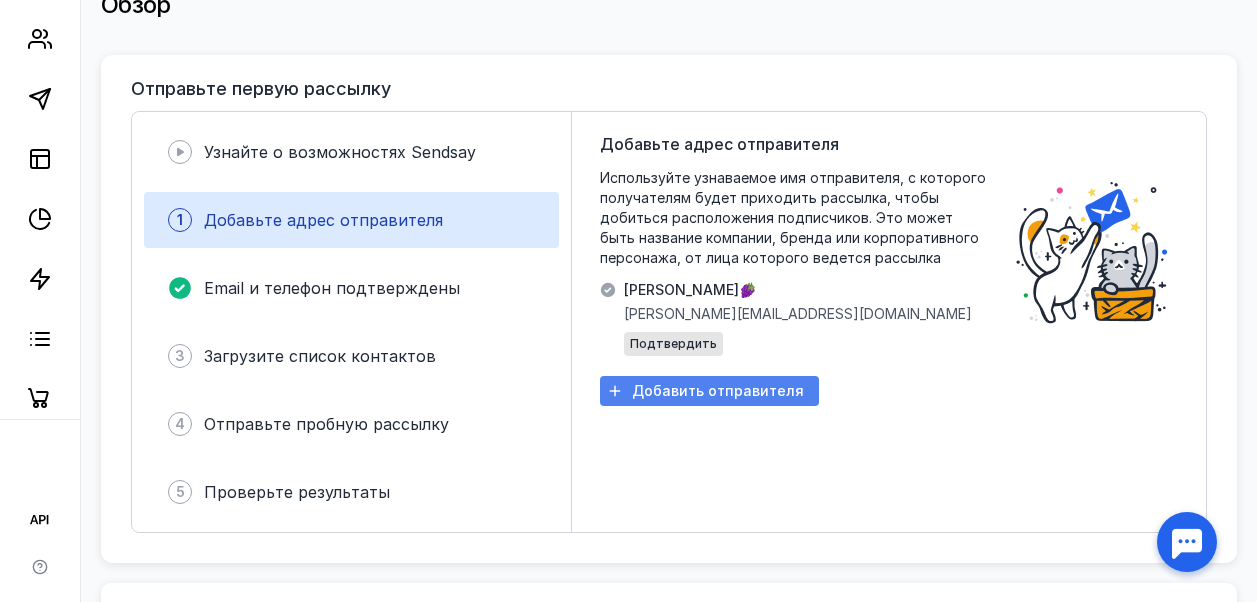 click on "Добавить отправителя" at bounding box center [718, 391] 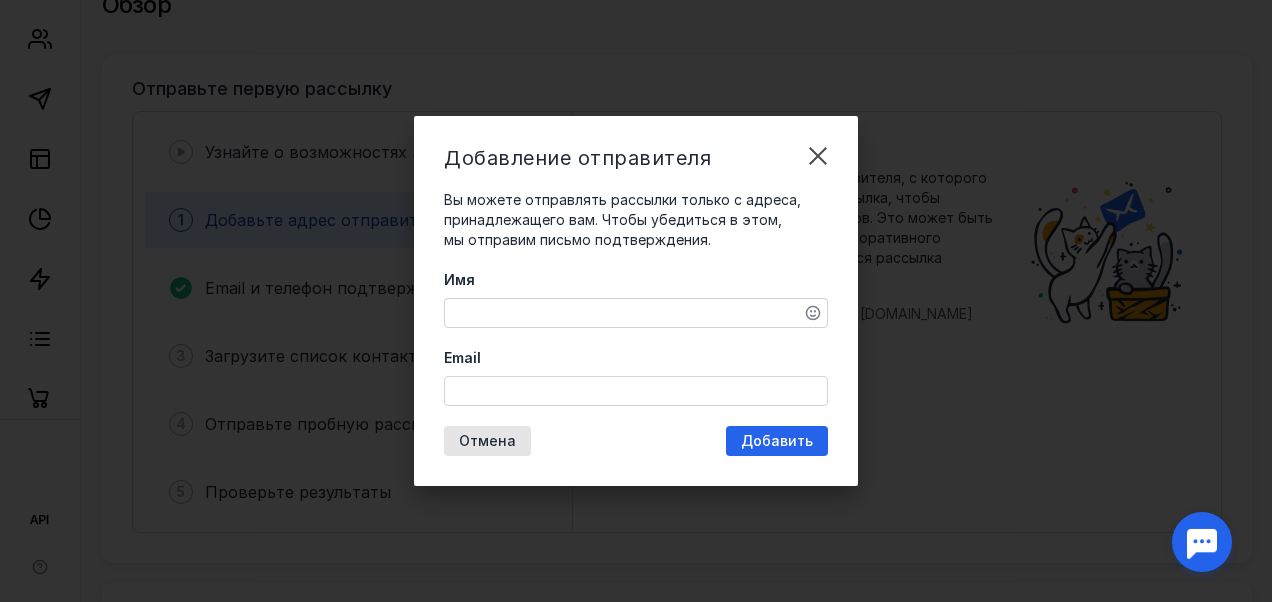 click on "Имя" at bounding box center [636, 313] 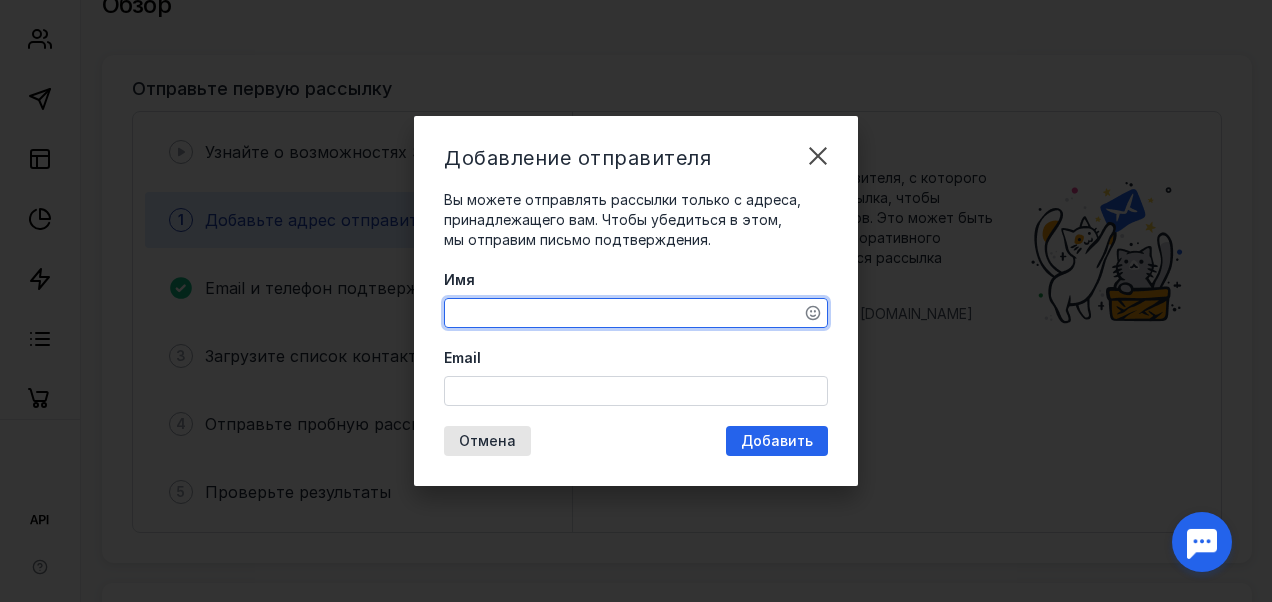 type on "Ф" 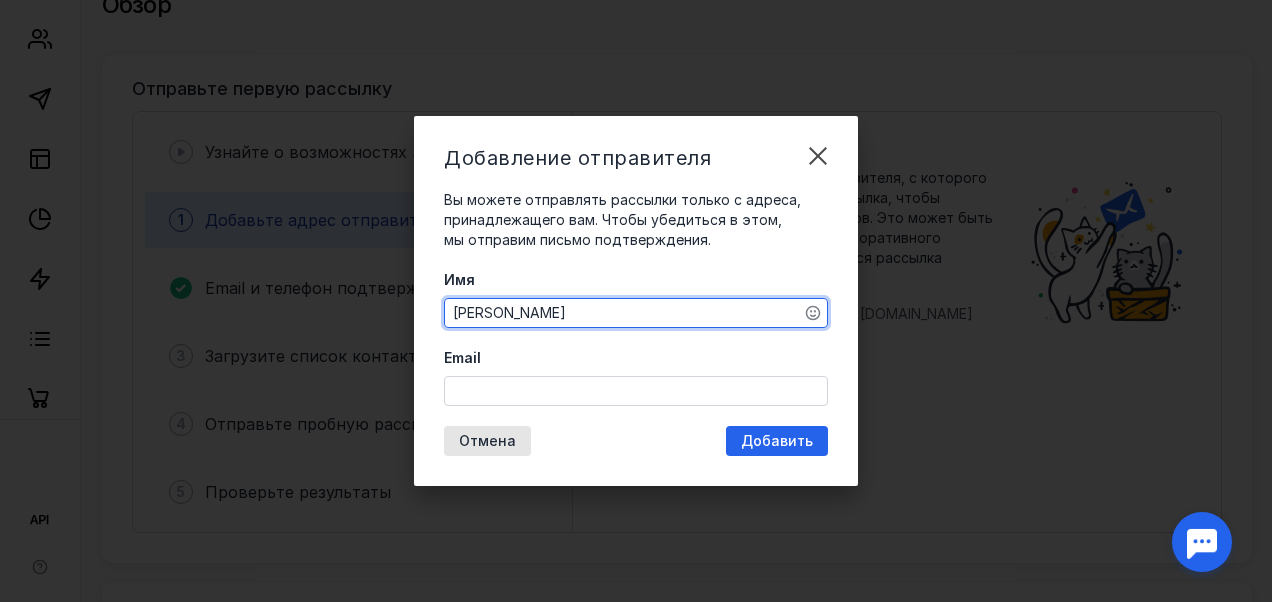 type on "[PERSON_NAME]" 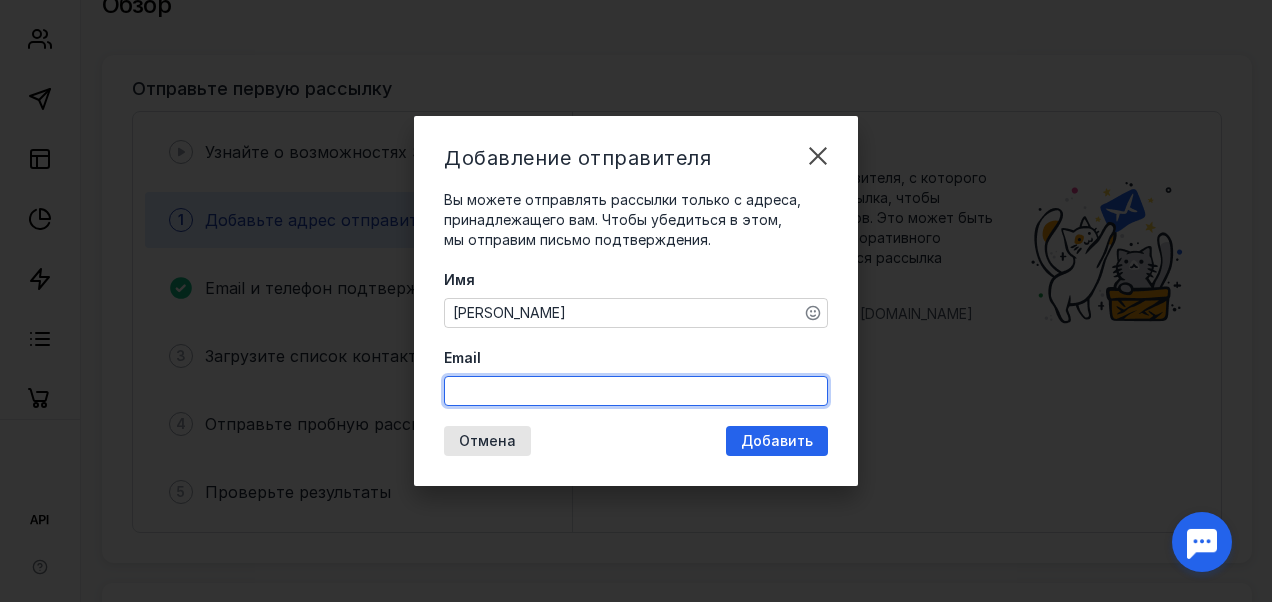 click on "Email" at bounding box center (636, 391) 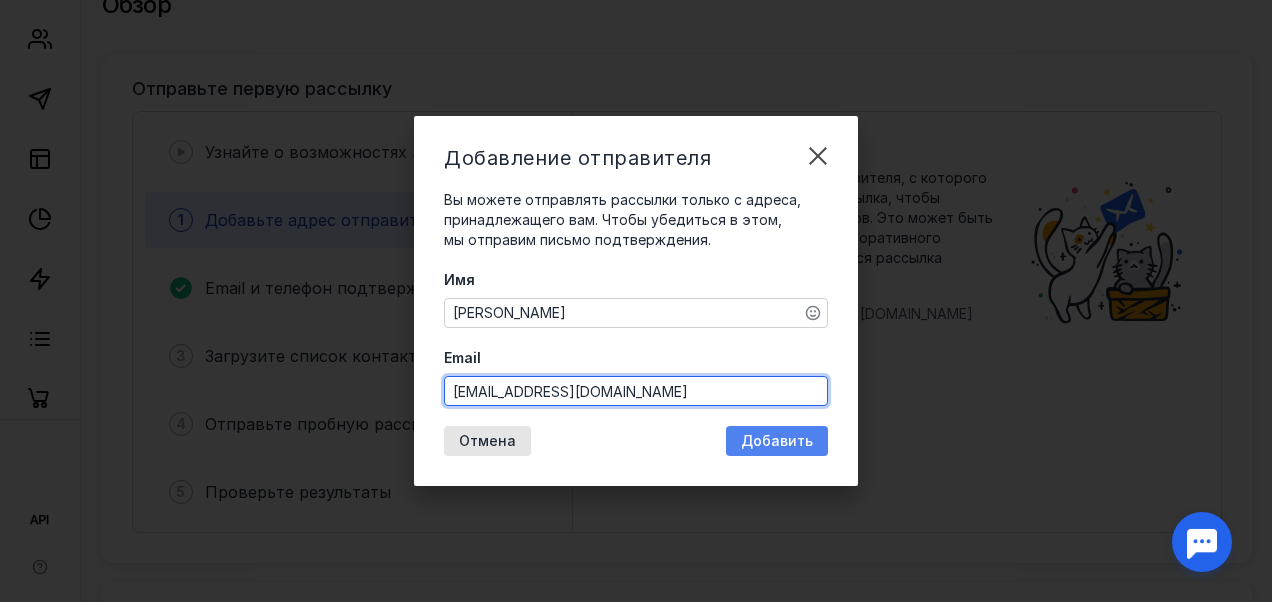 click on "Добавление отправителя Вы можете отправлять рассылки только с адреса, принадлежащего вам. Чтобы убедиться в этом, мы отправим письмо подтверждения. Имя [PERSON_NAME] Email [EMAIL_ADDRESS][DOMAIN_NAME] Отмена Добавить" at bounding box center [636, 301] 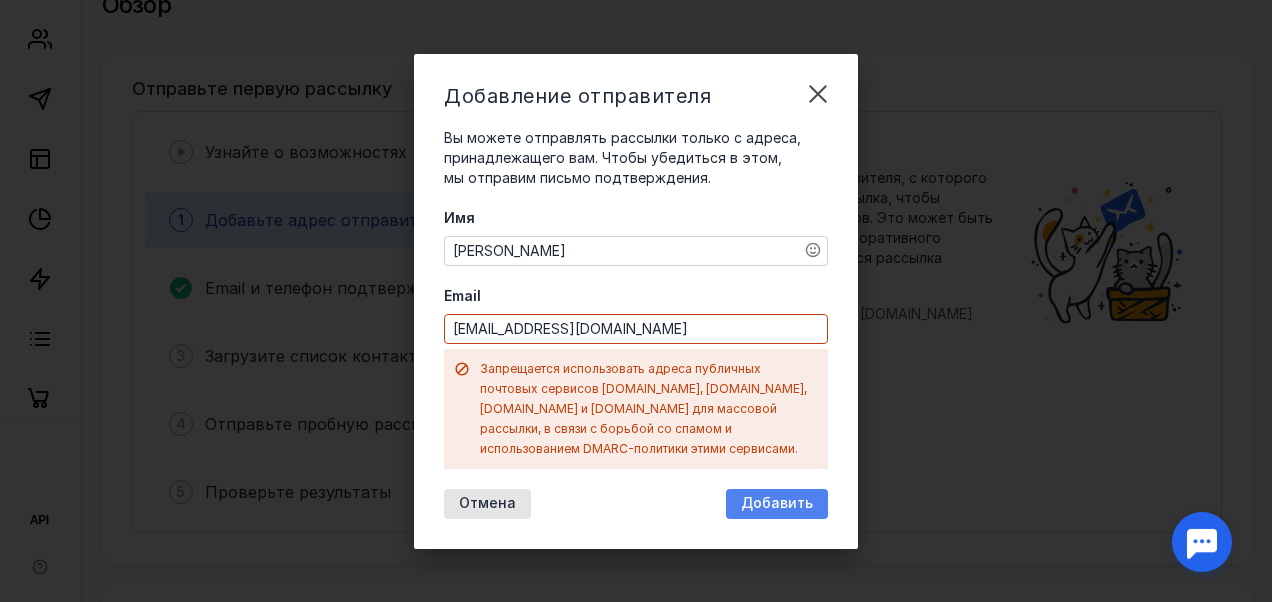 click on "Добавить" at bounding box center [777, 503] 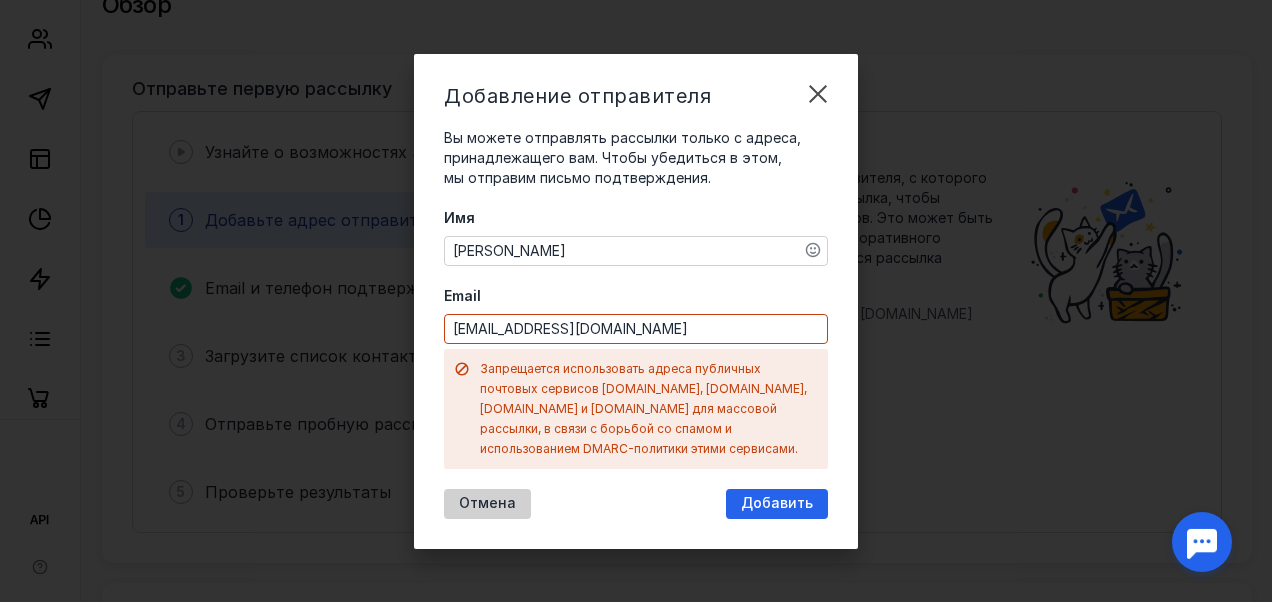 click on "Отмена" at bounding box center (487, 503) 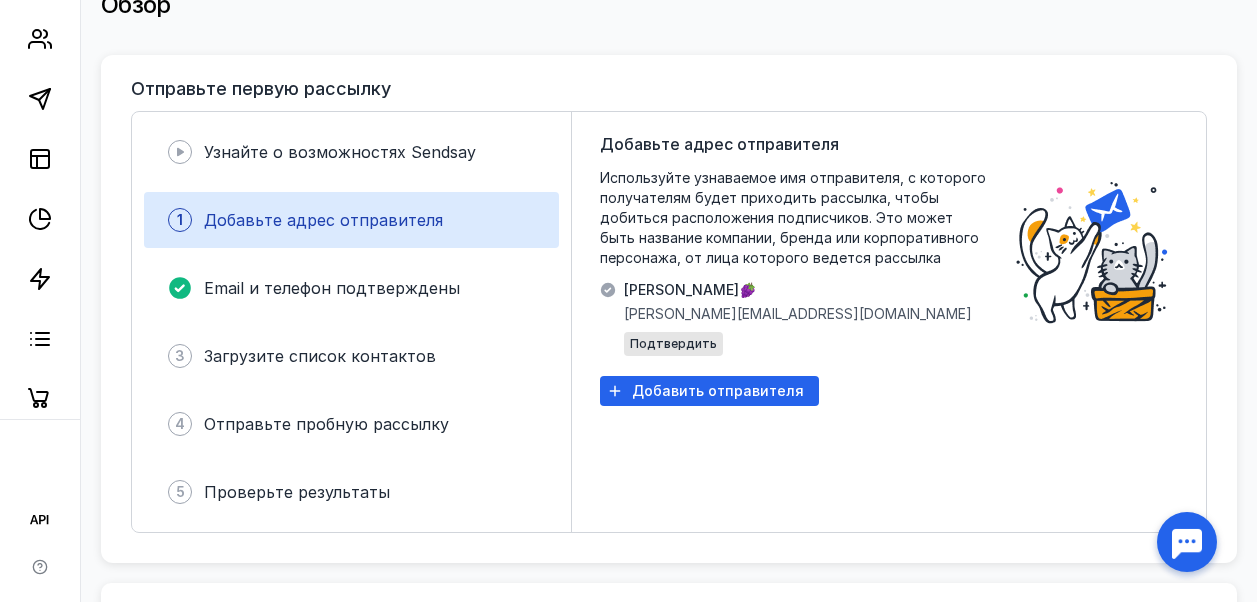 scroll, scrollTop: 0, scrollLeft: 0, axis: both 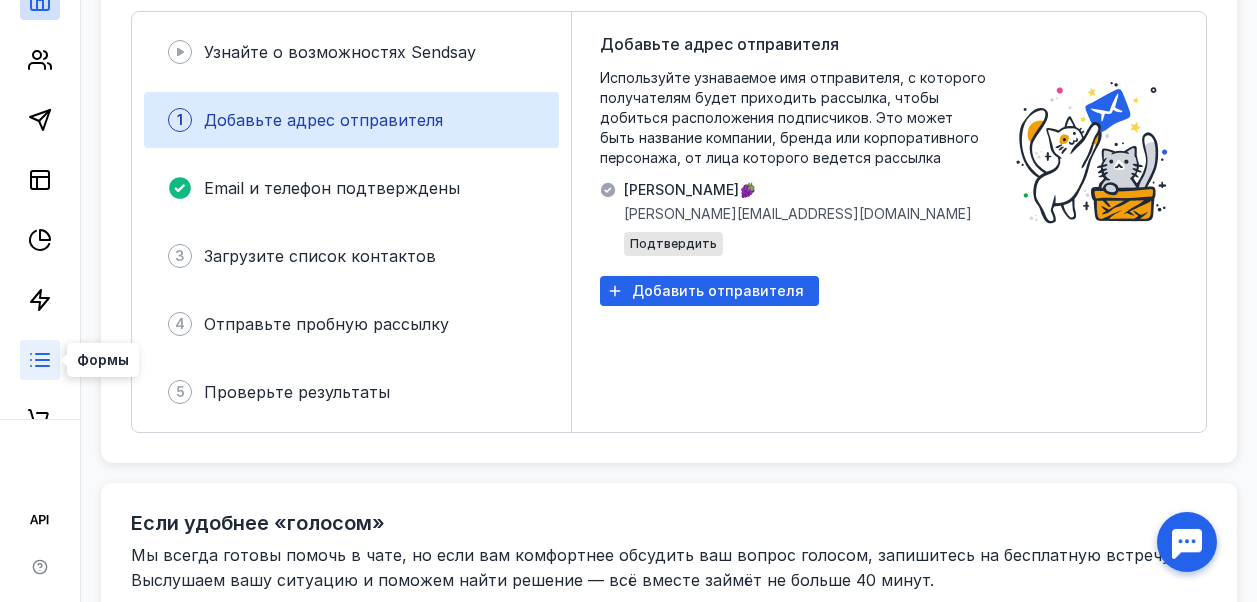 click 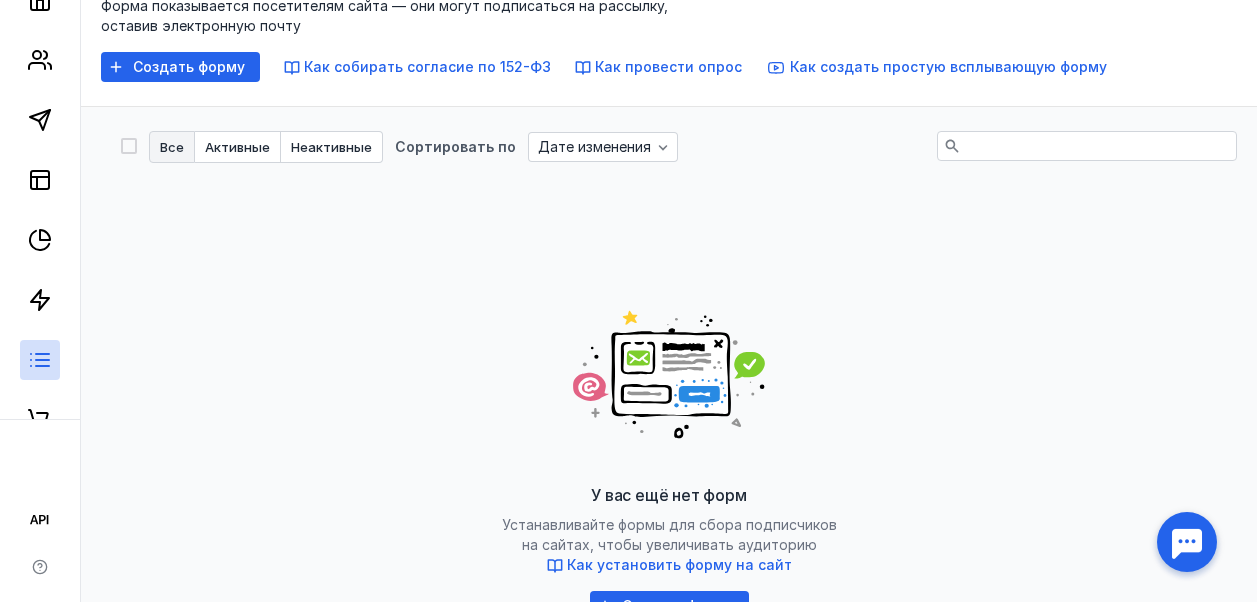 scroll, scrollTop: 0, scrollLeft: 0, axis: both 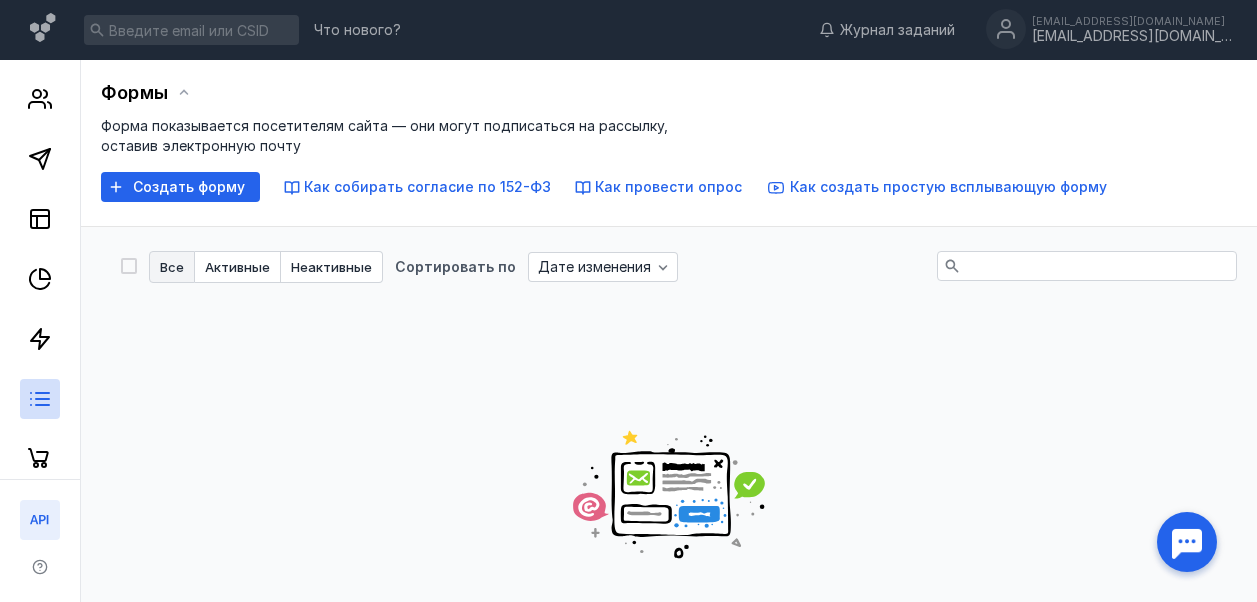 click 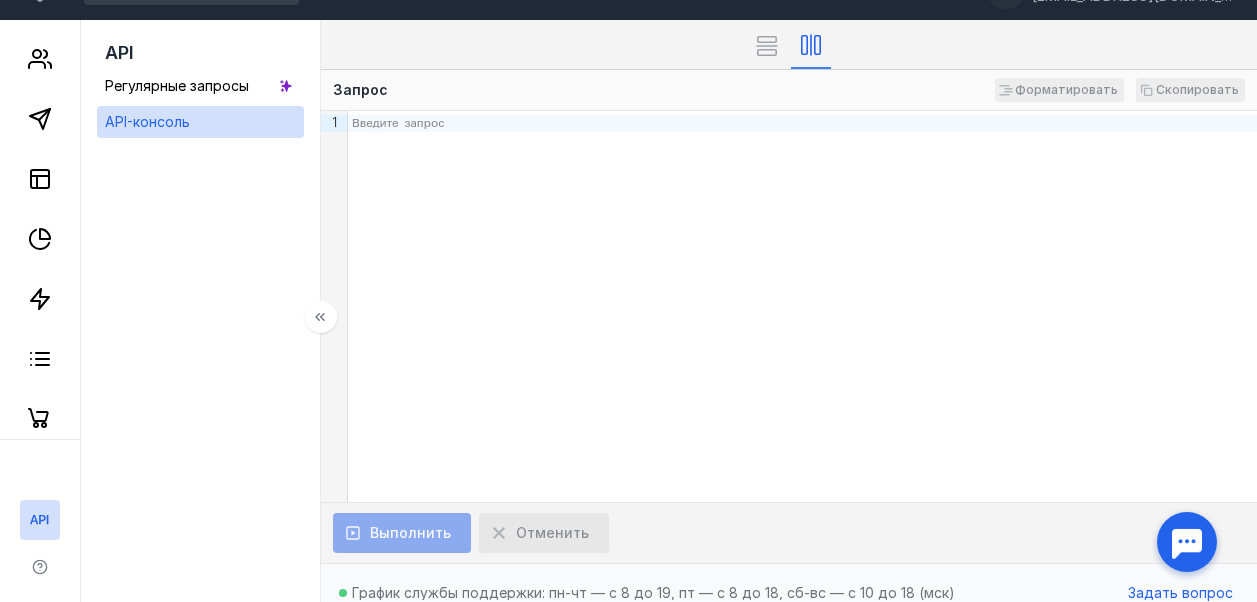 scroll, scrollTop: 60, scrollLeft: 0, axis: vertical 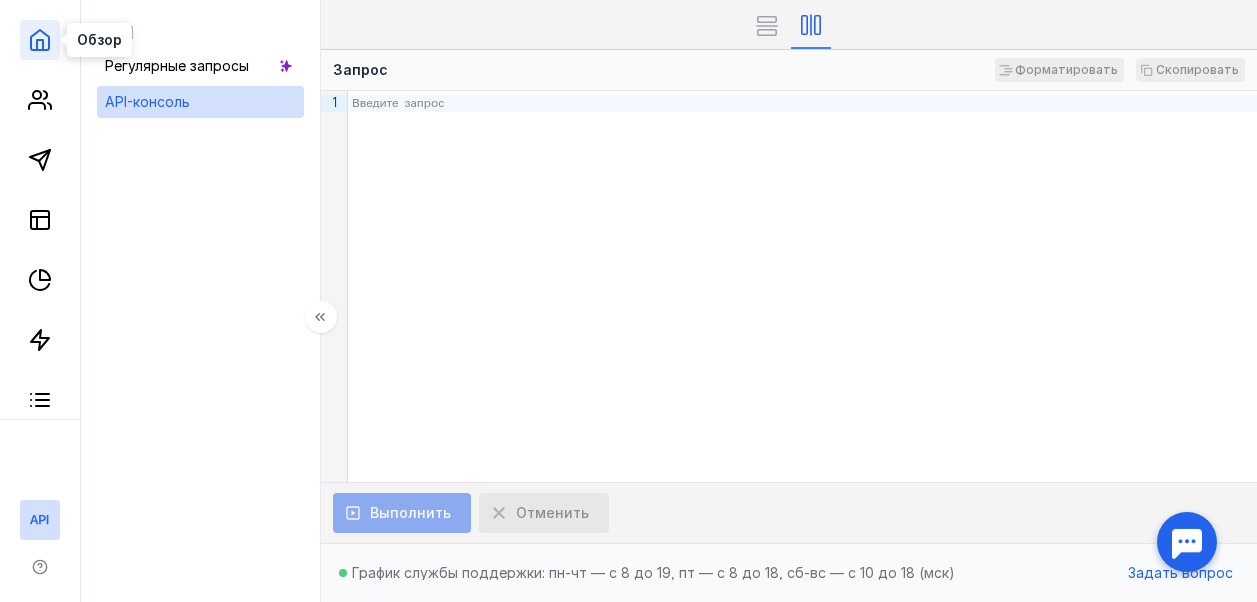 click 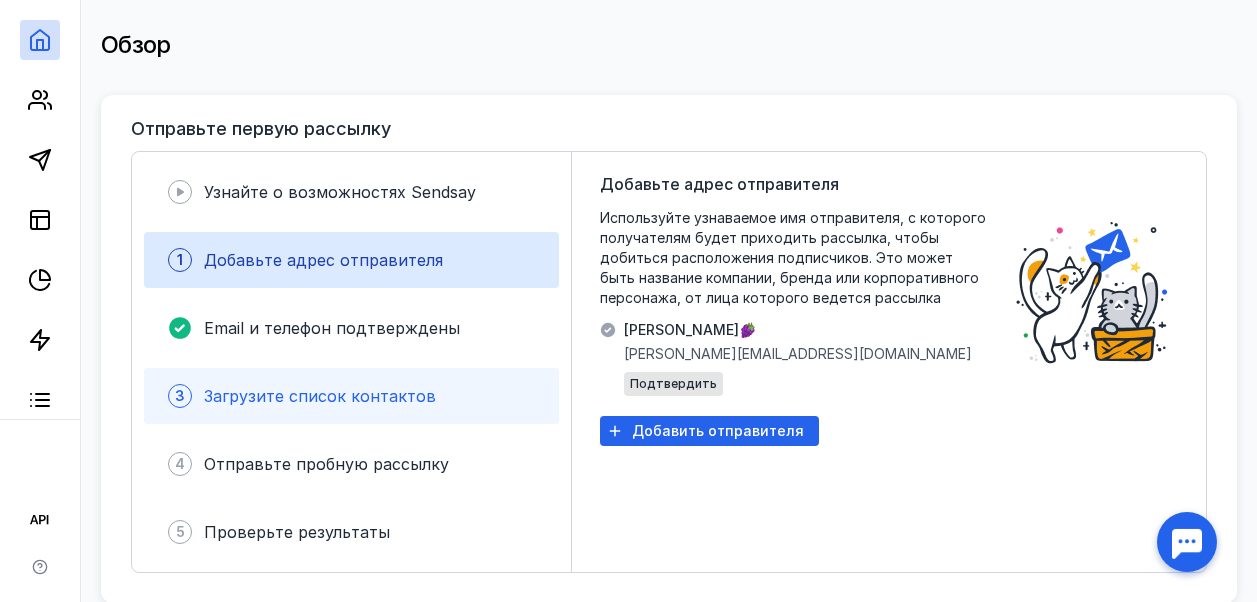 click on "3 Загрузите список контактов" at bounding box center (351, 396) 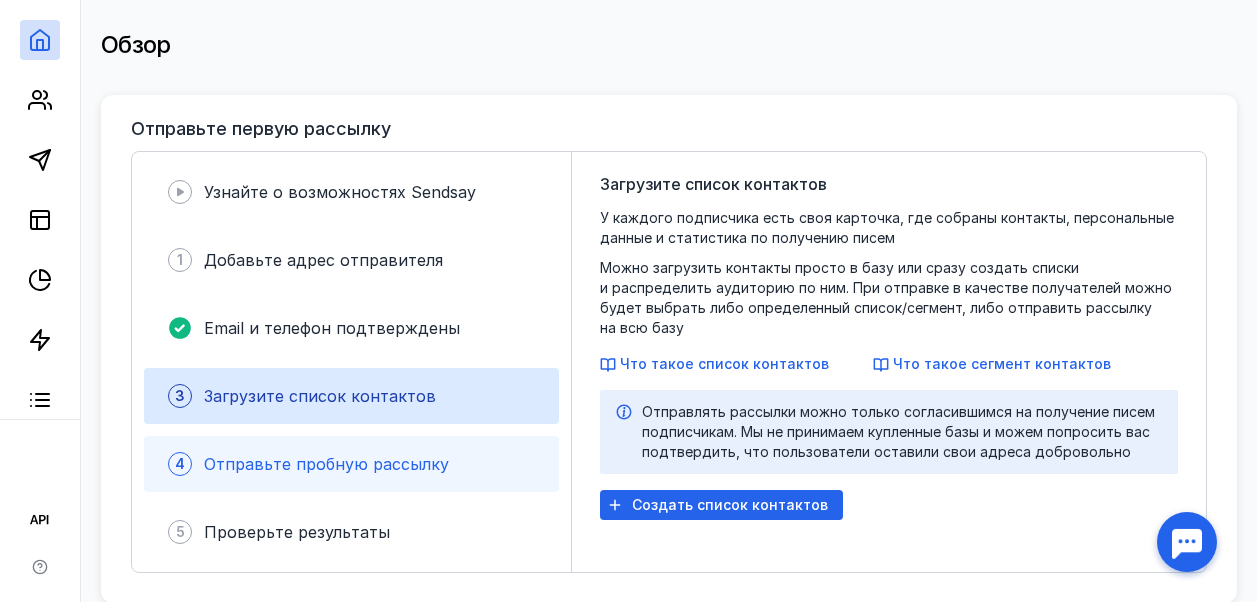 click on "Отправьте пробную рассылку" at bounding box center [326, 464] 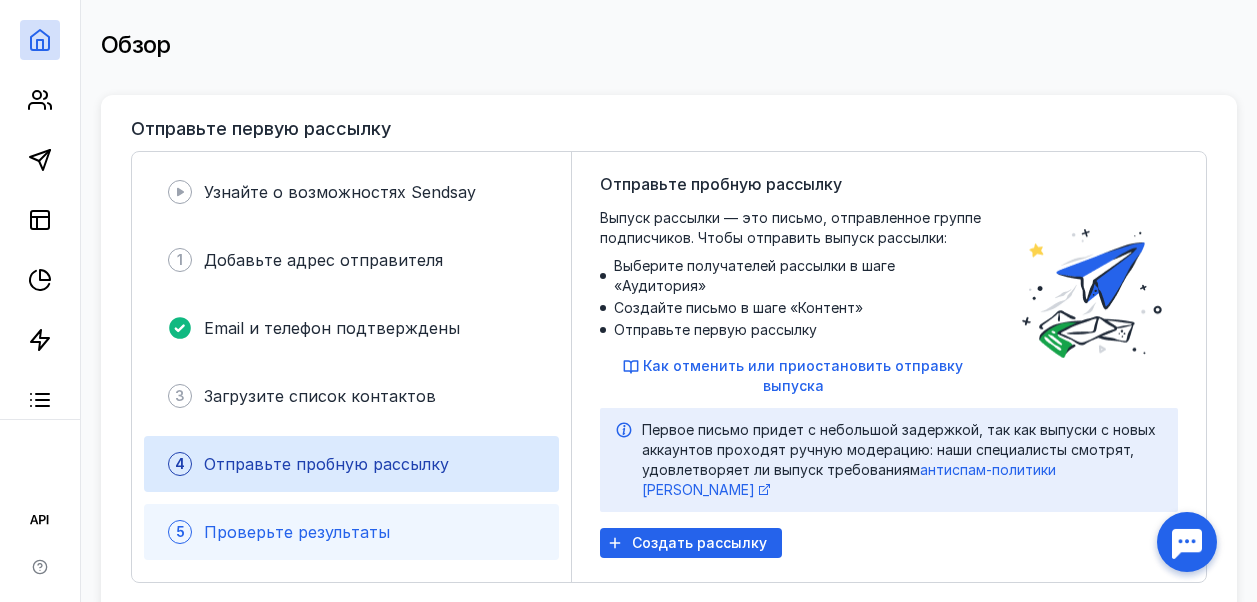 click on "Проверьте результаты" at bounding box center (297, 532) 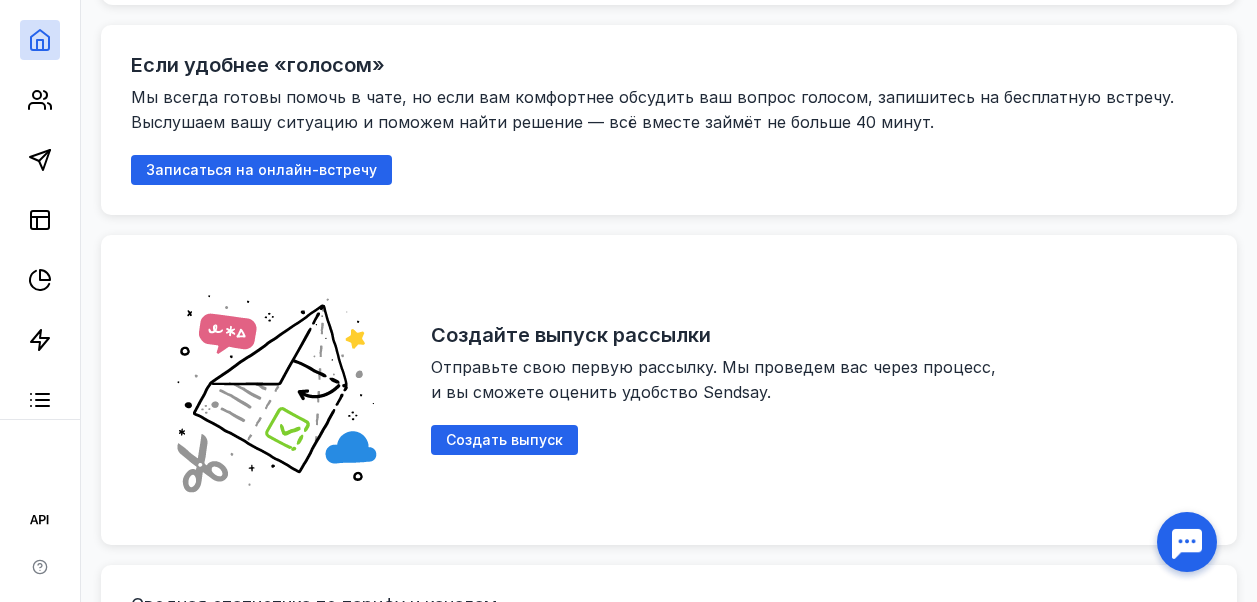 scroll, scrollTop: 660, scrollLeft: 0, axis: vertical 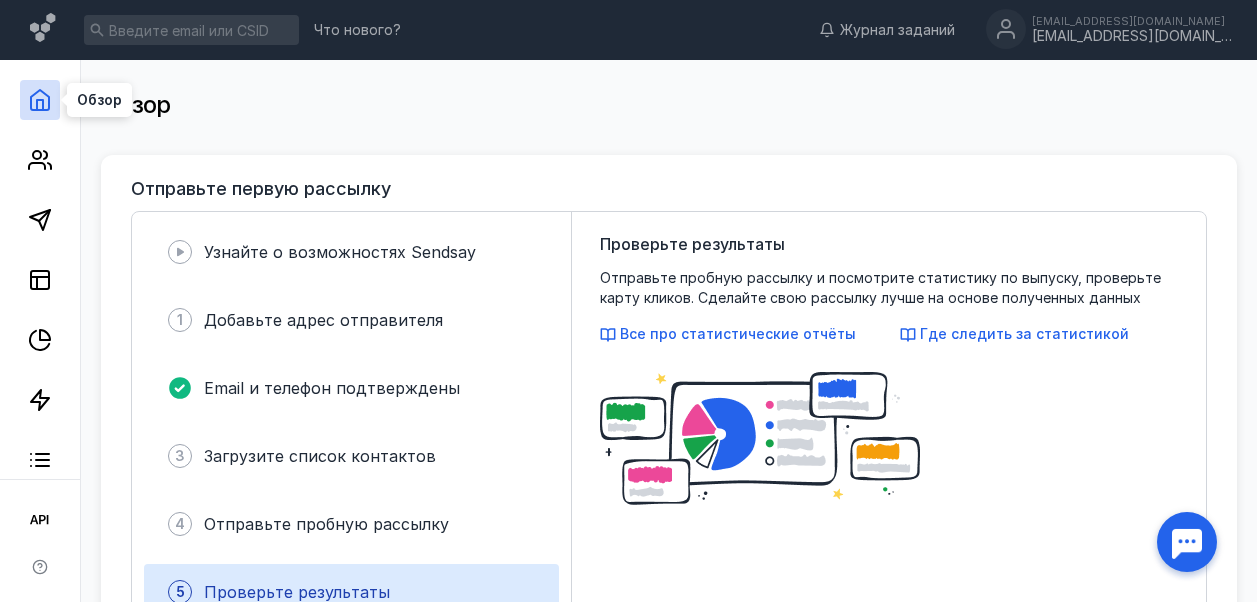 click 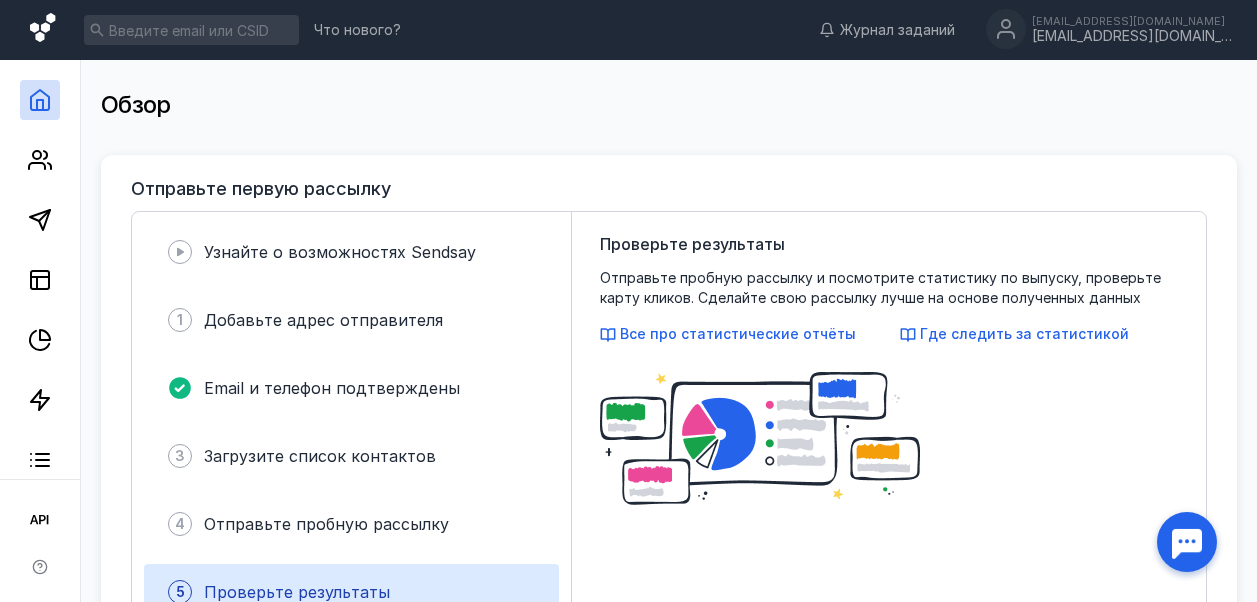 click 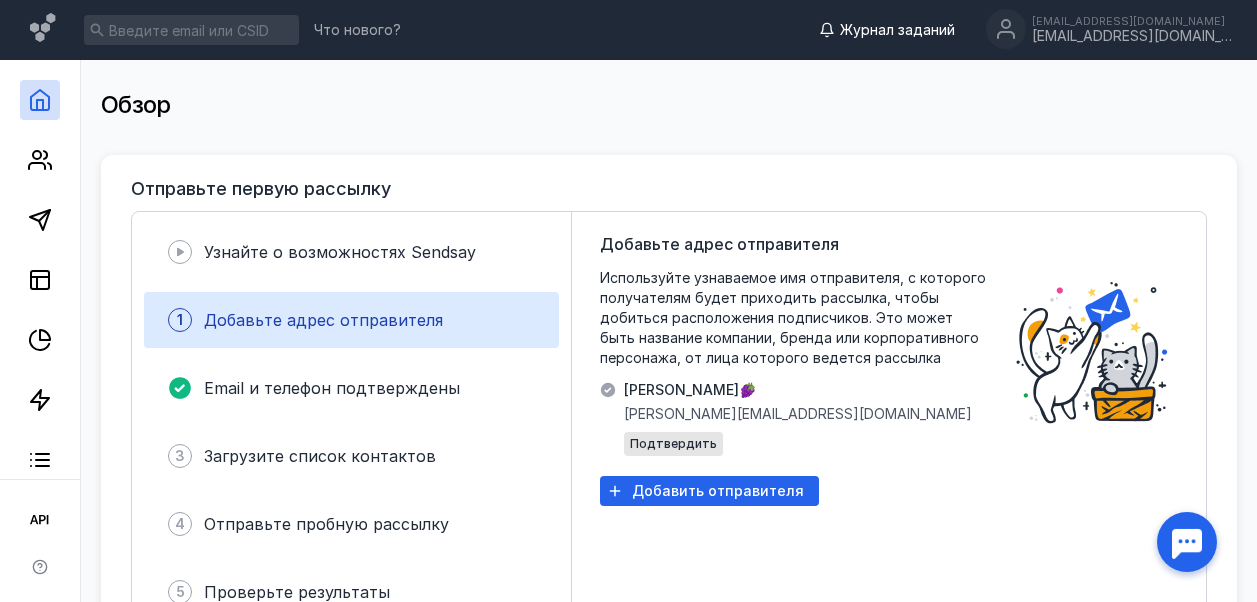 click on "Журнал заданий" at bounding box center [897, 30] 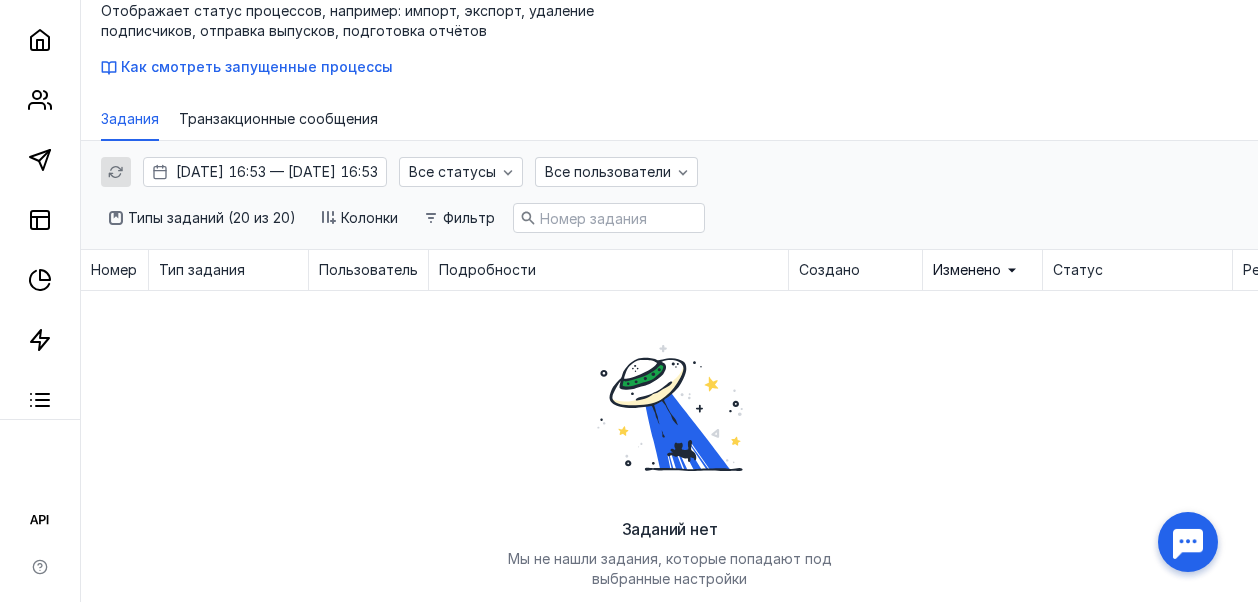 scroll, scrollTop: 0, scrollLeft: 0, axis: both 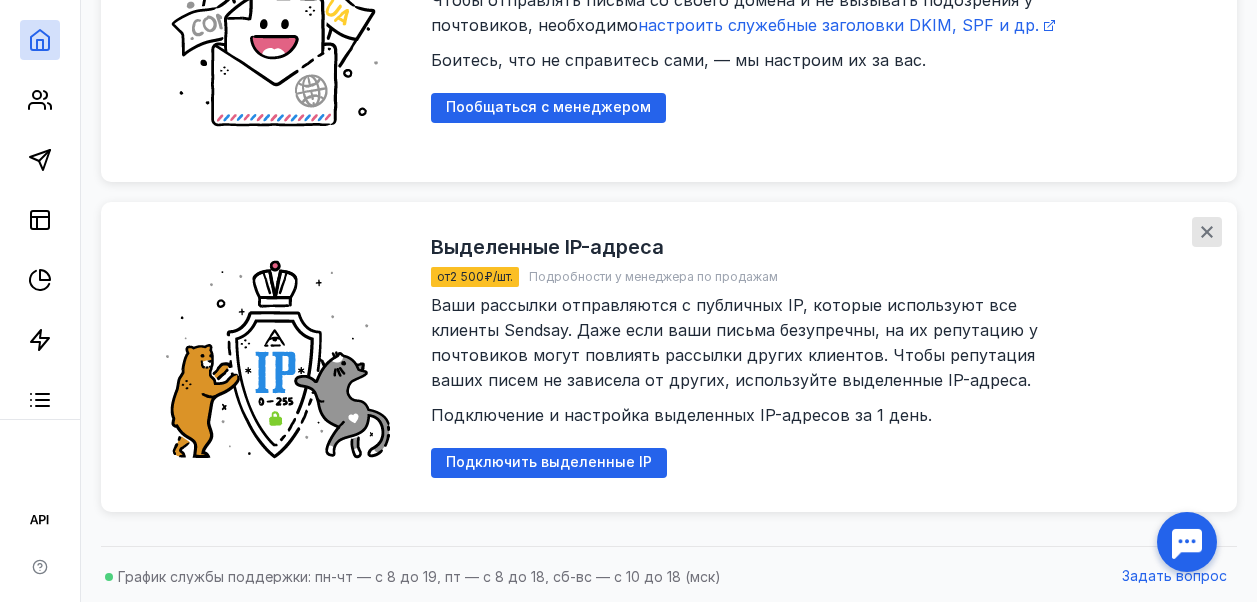 click 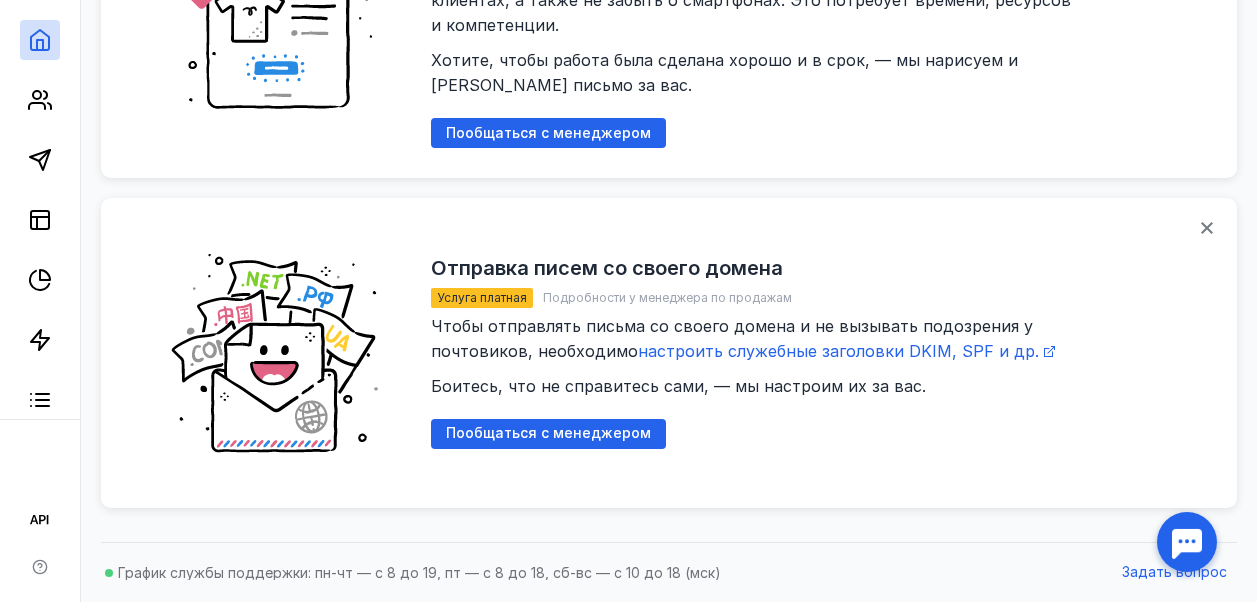 scroll, scrollTop: 2149, scrollLeft: 0, axis: vertical 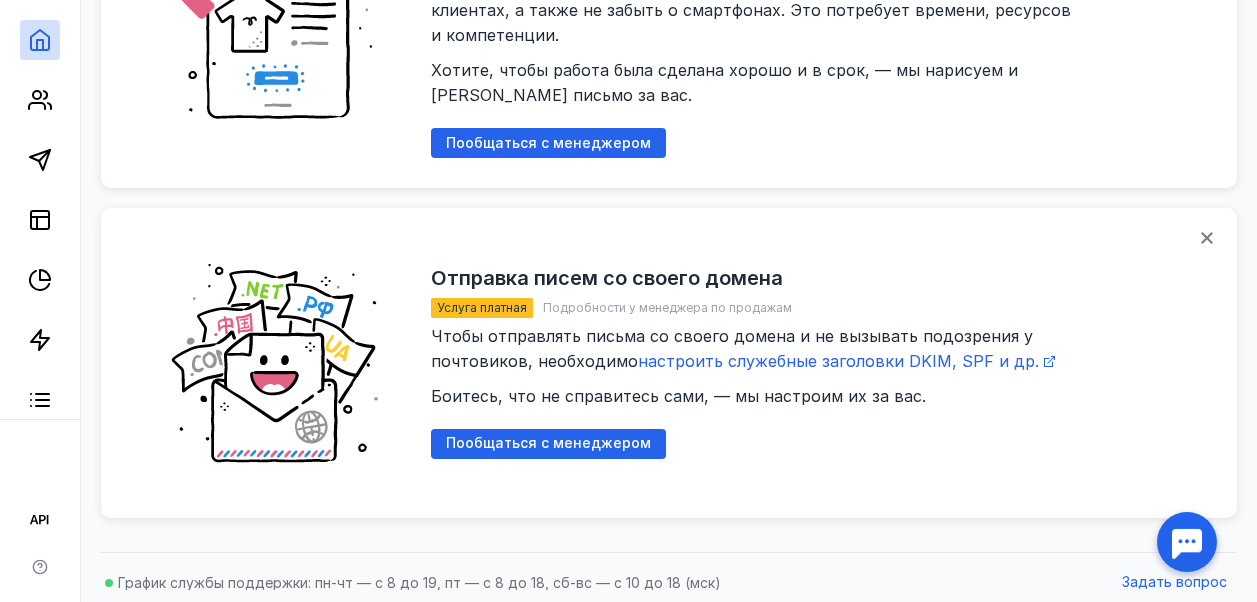 click 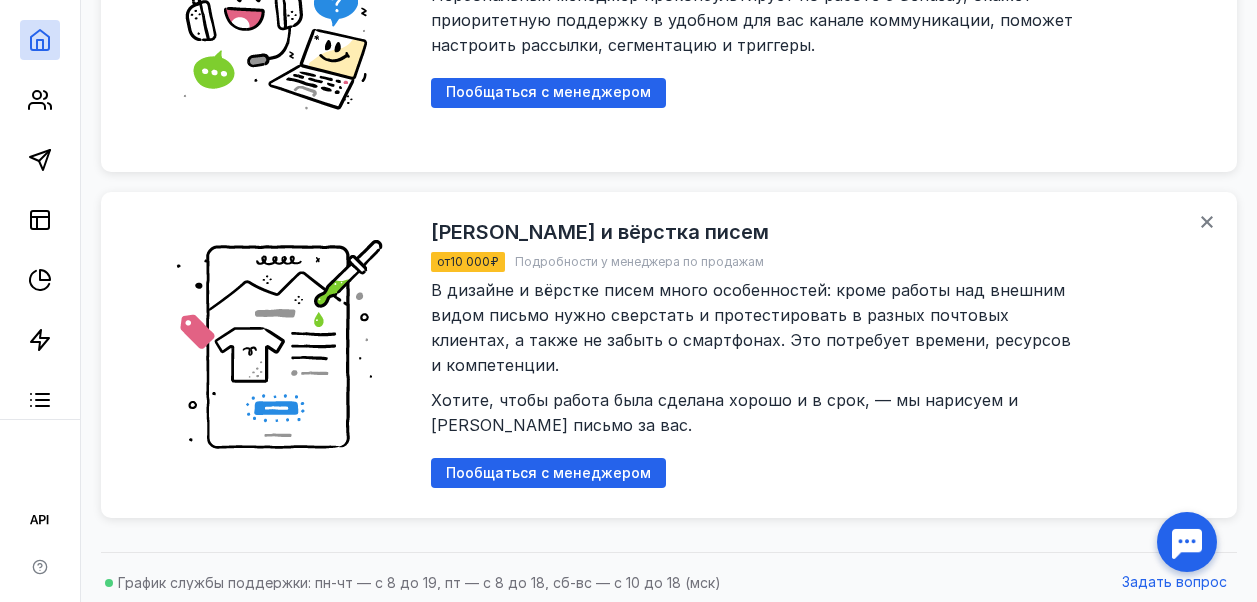 click 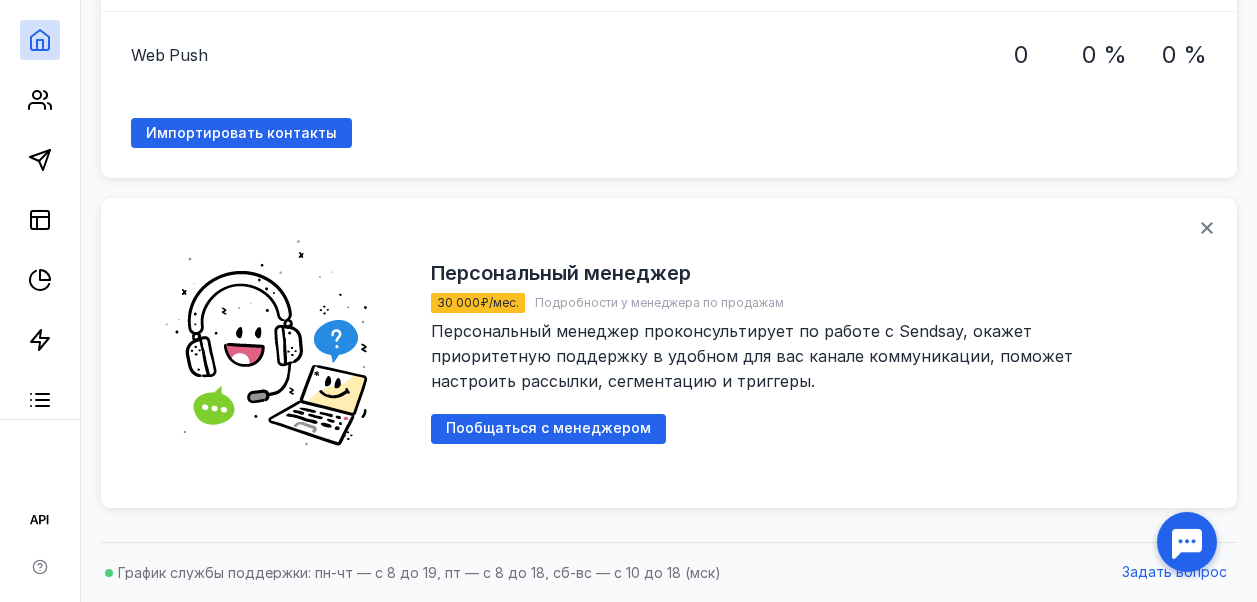click 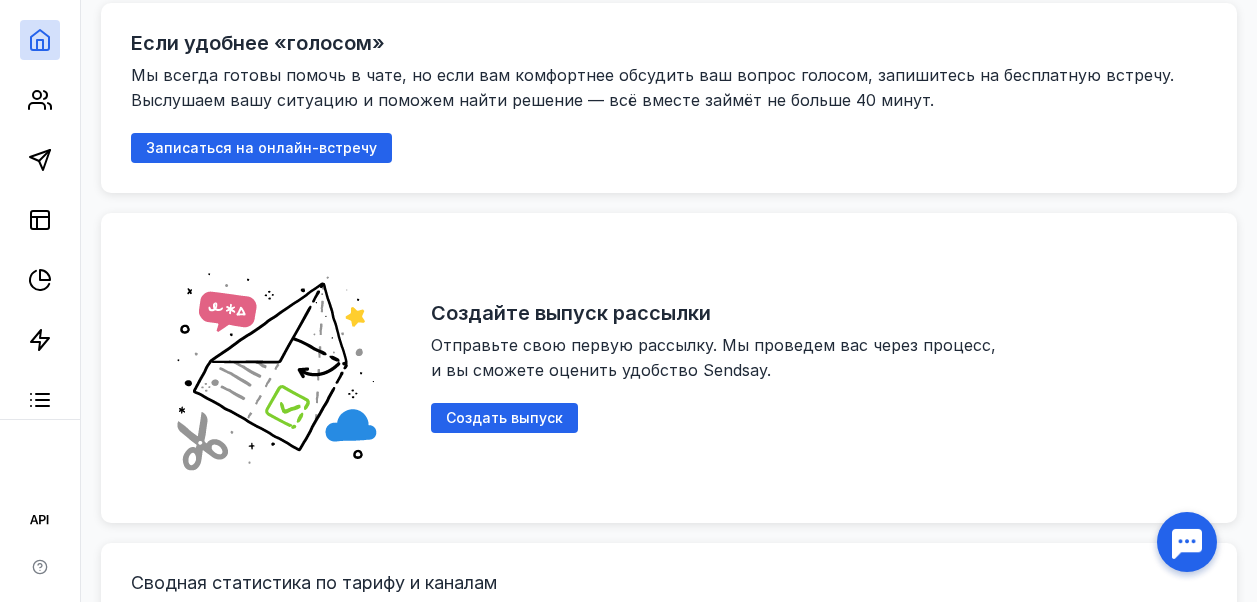scroll, scrollTop: 653, scrollLeft: 0, axis: vertical 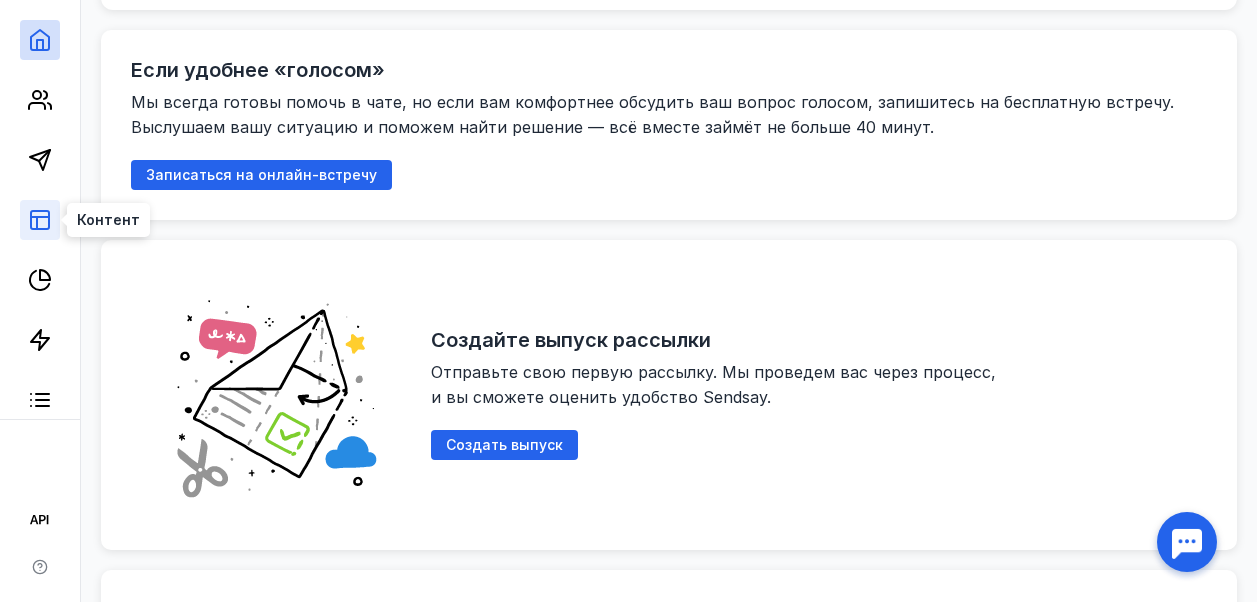 click 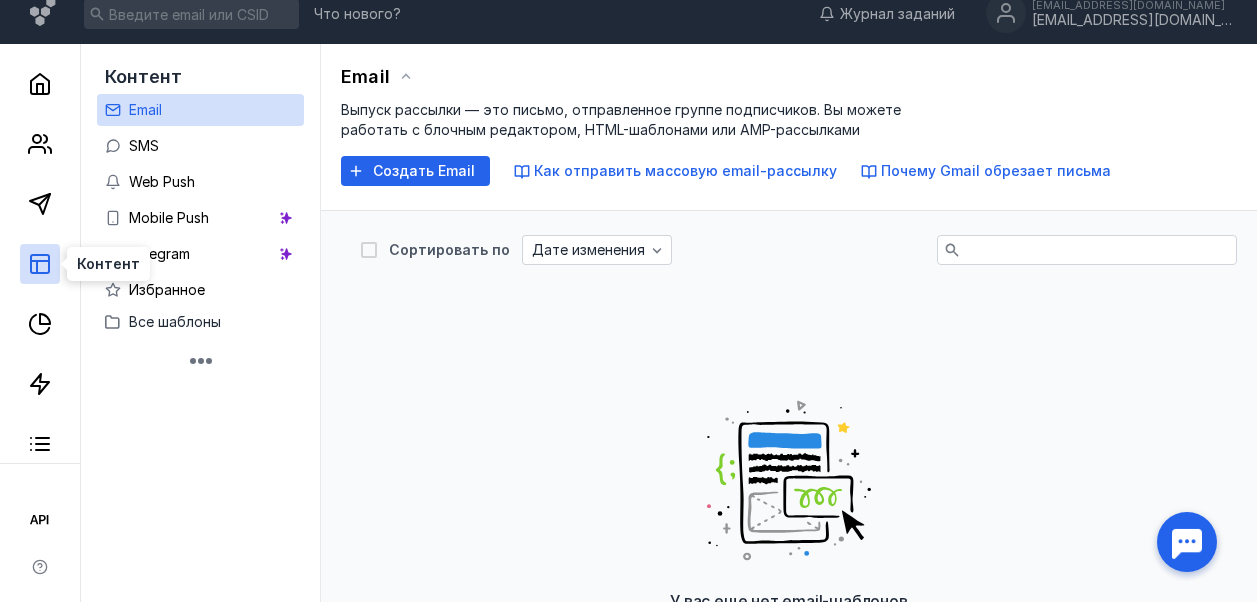 scroll, scrollTop: 0, scrollLeft: 0, axis: both 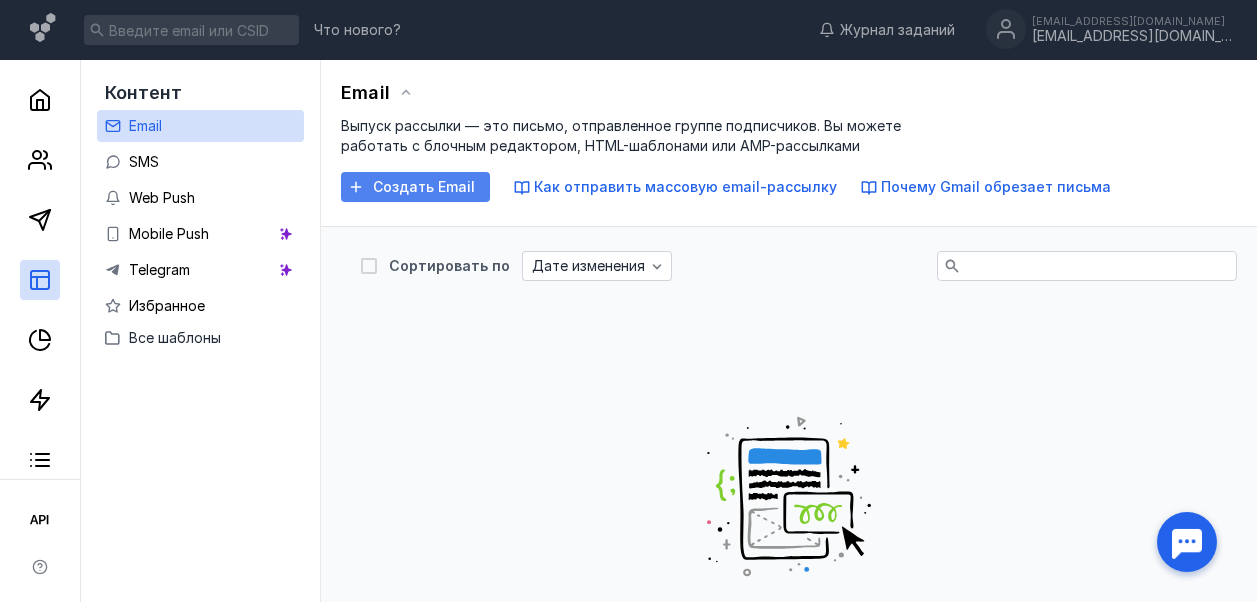 click on "Создать Email" at bounding box center (424, 187) 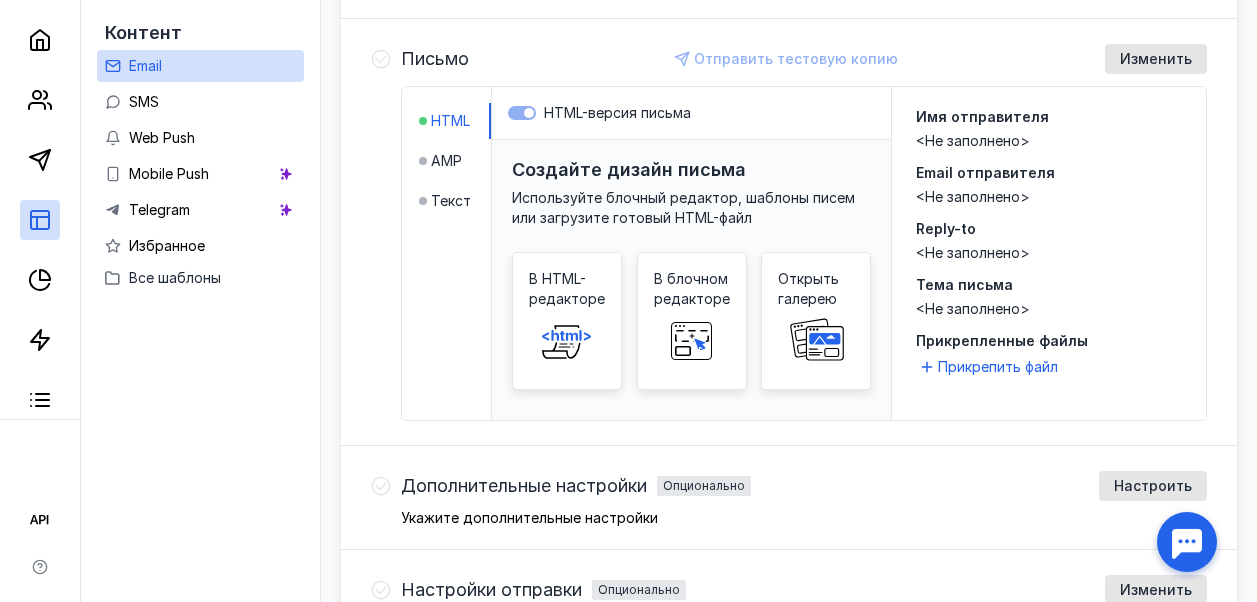 scroll, scrollTop: 833, scrollLeft: 0, axis: vertical 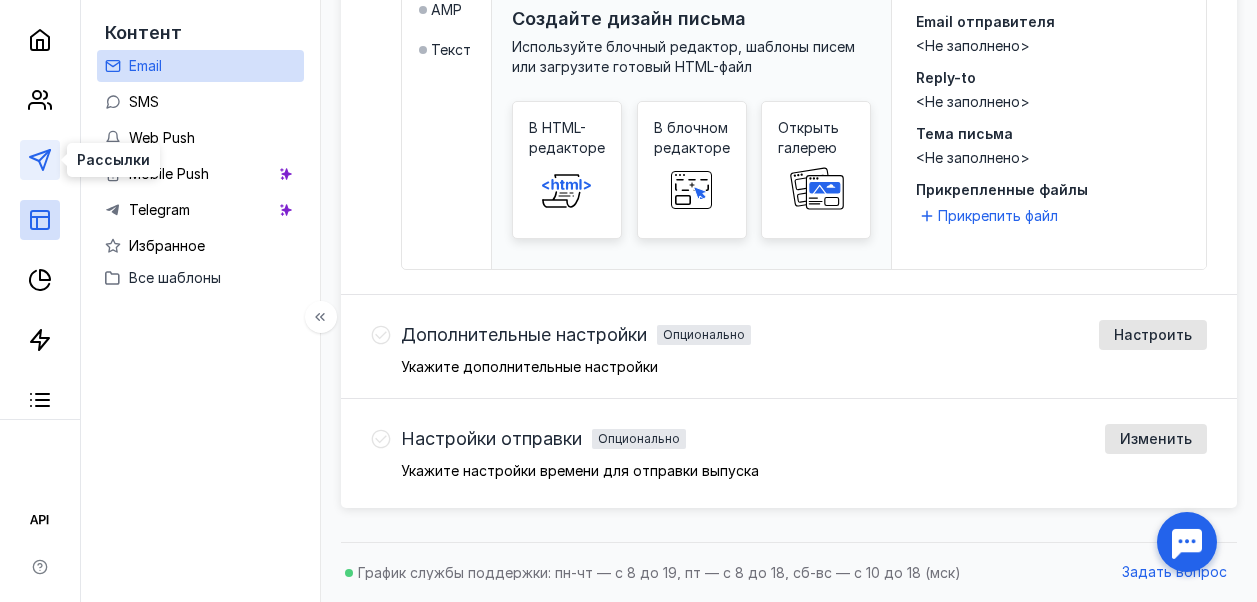 click 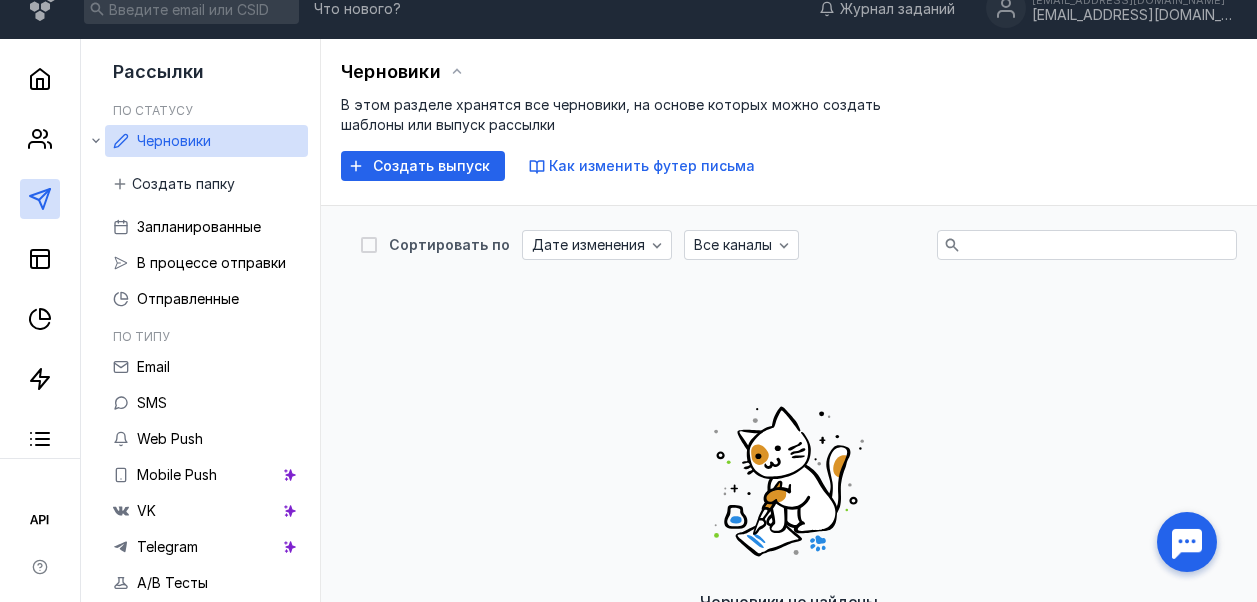 scroll, scrollTop: 0, scrollLeft: 0, axis: both 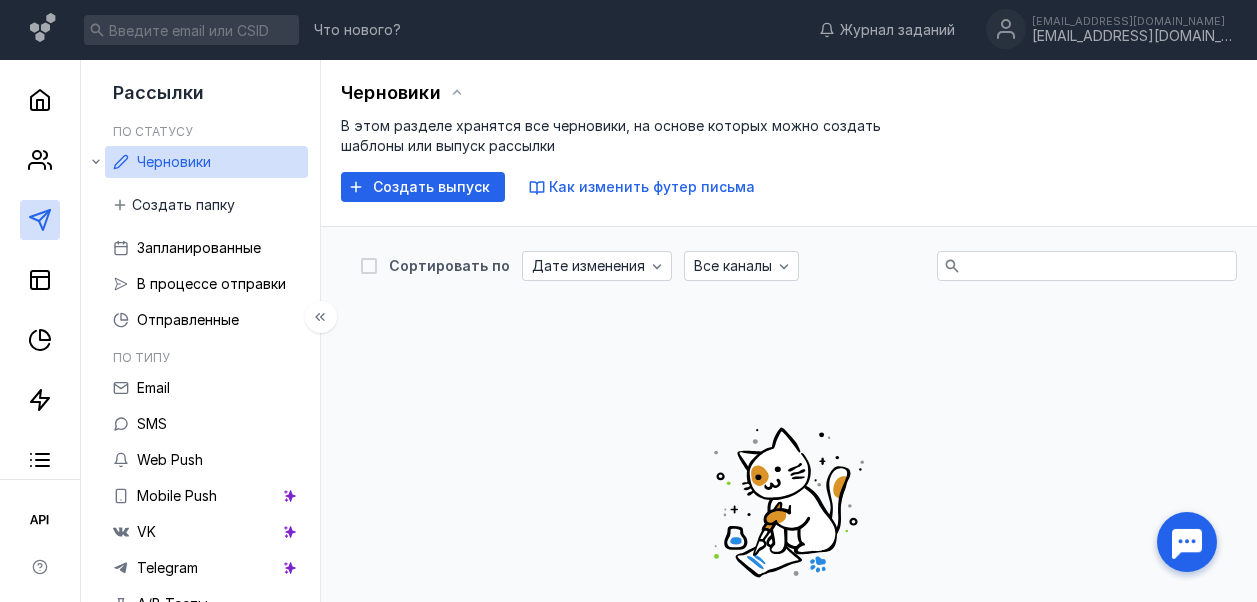 click 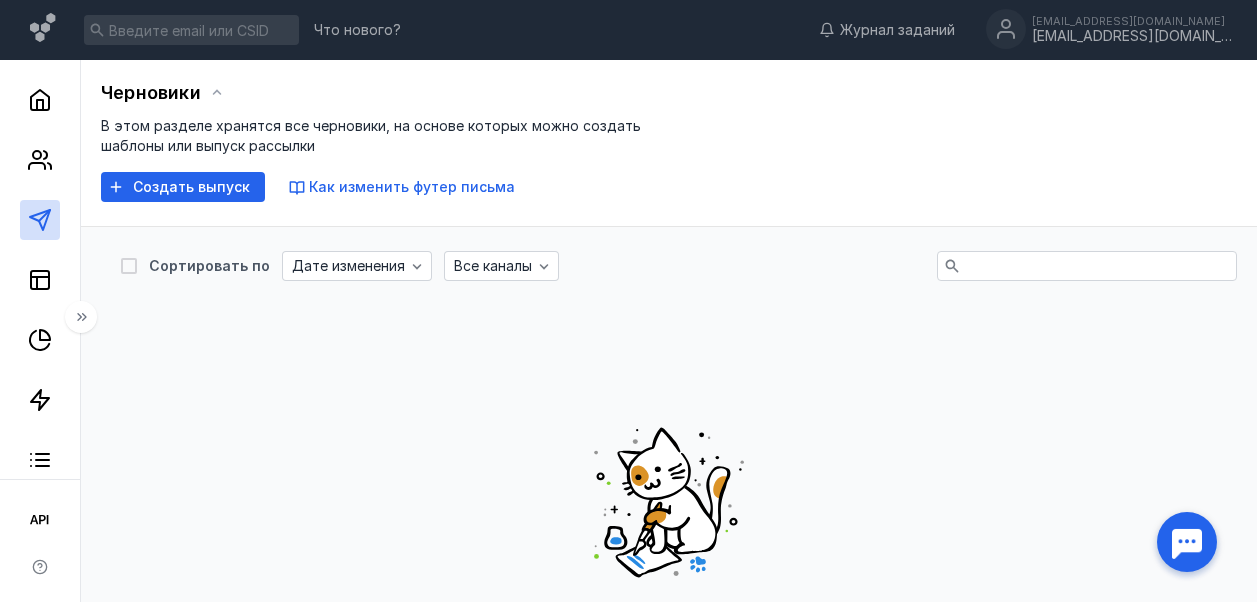 click 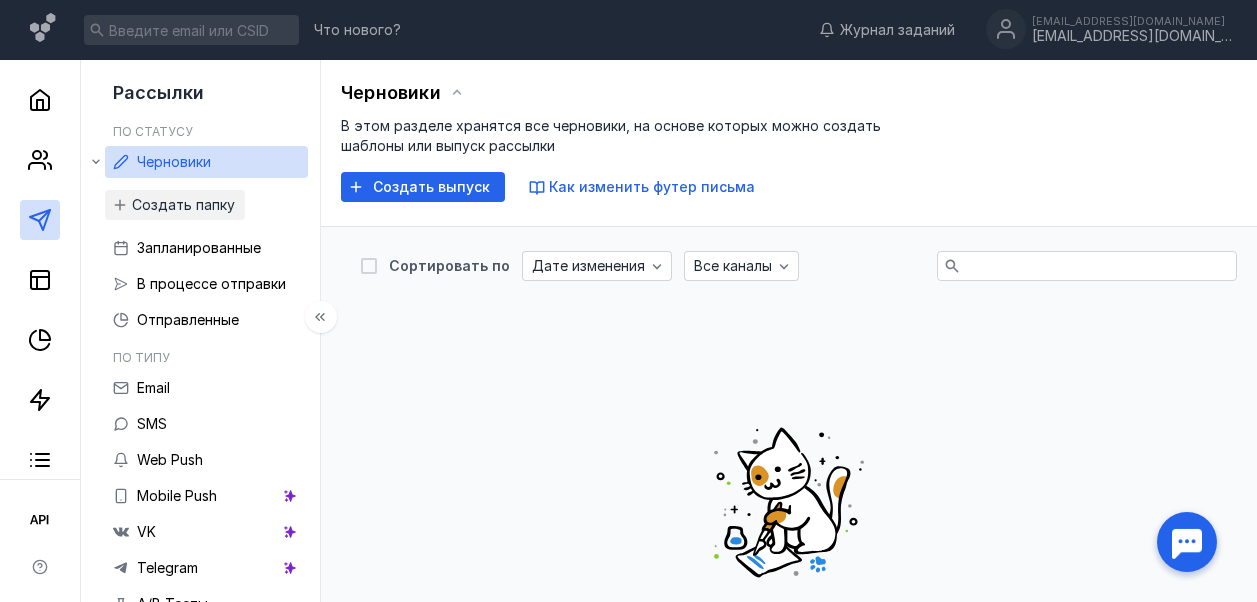scroll, scrollTop: 23, scrollLeft: 0, axis: vertical 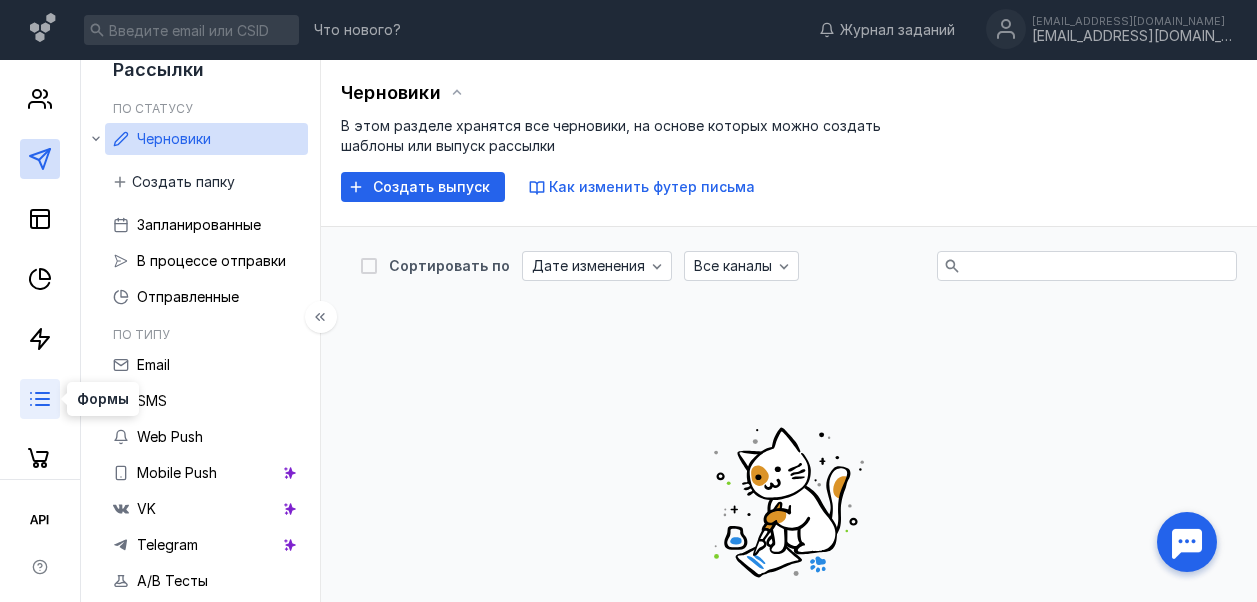 click 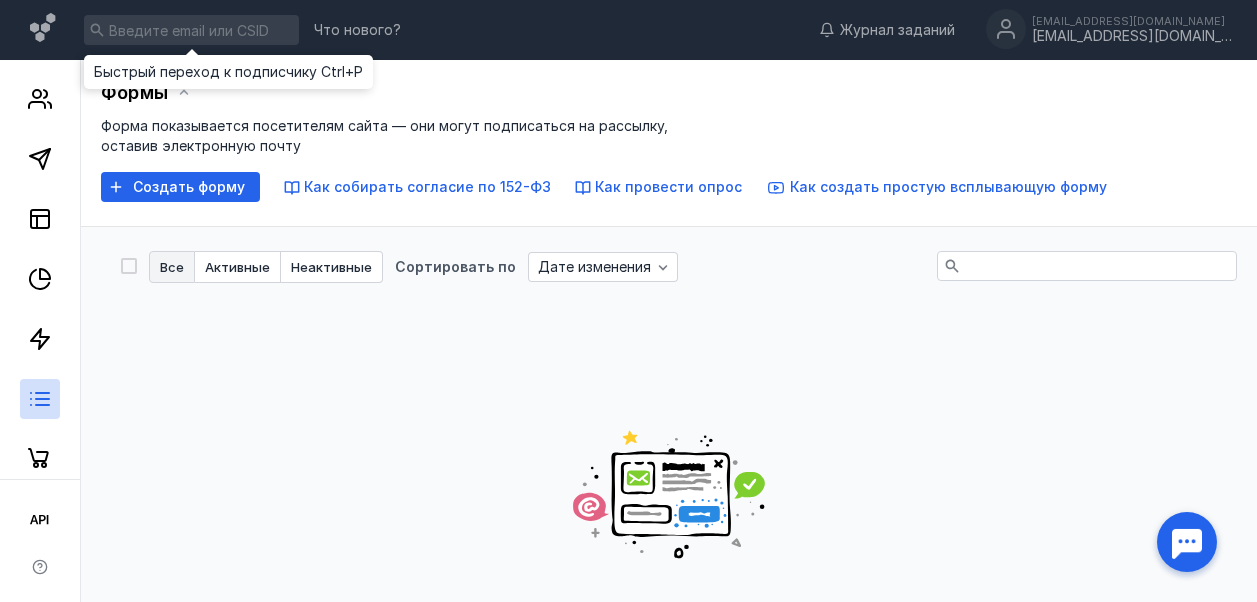 click at bounding box center (191, 30) 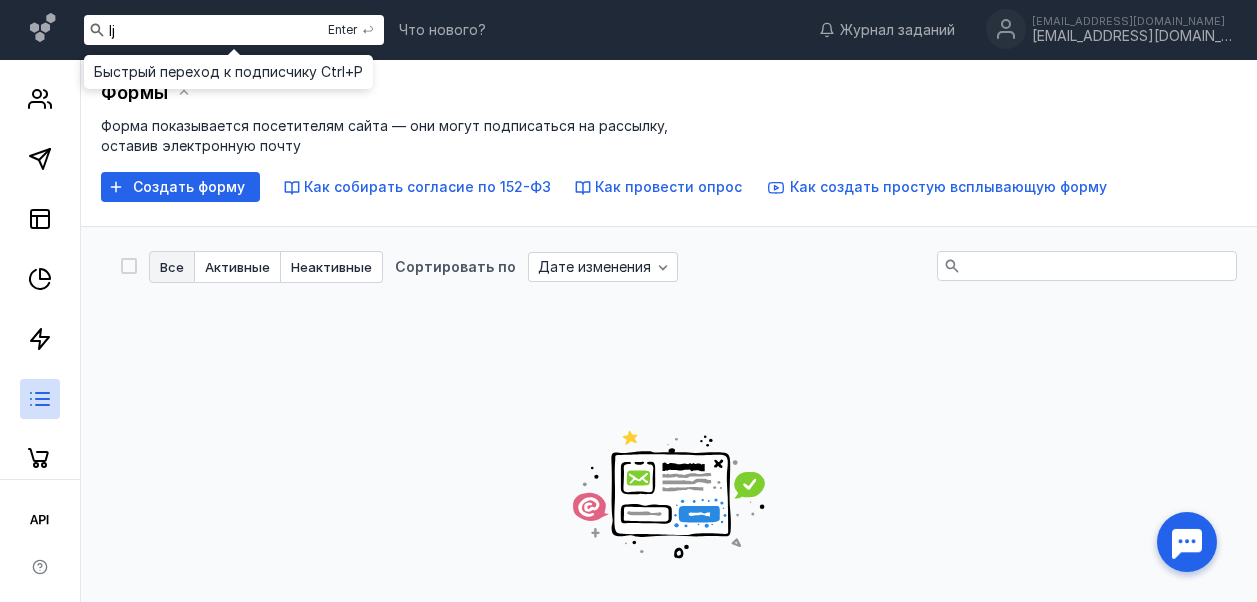 type on "l" 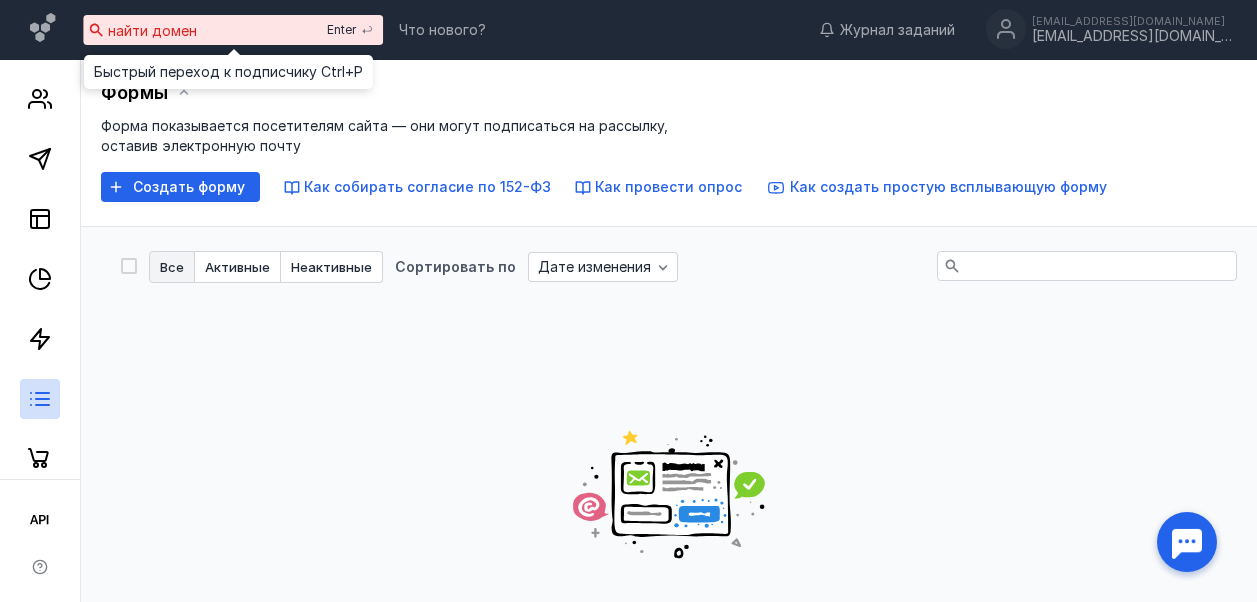 click on "найти домен" at bounding box center (234, 30) 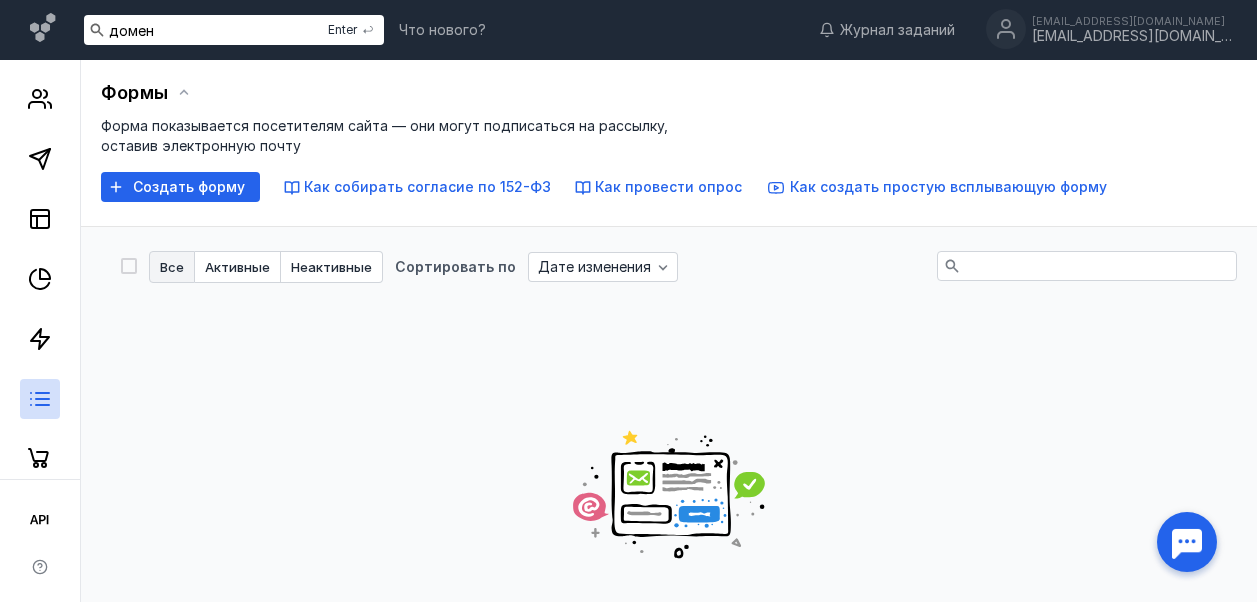 type on "домен" 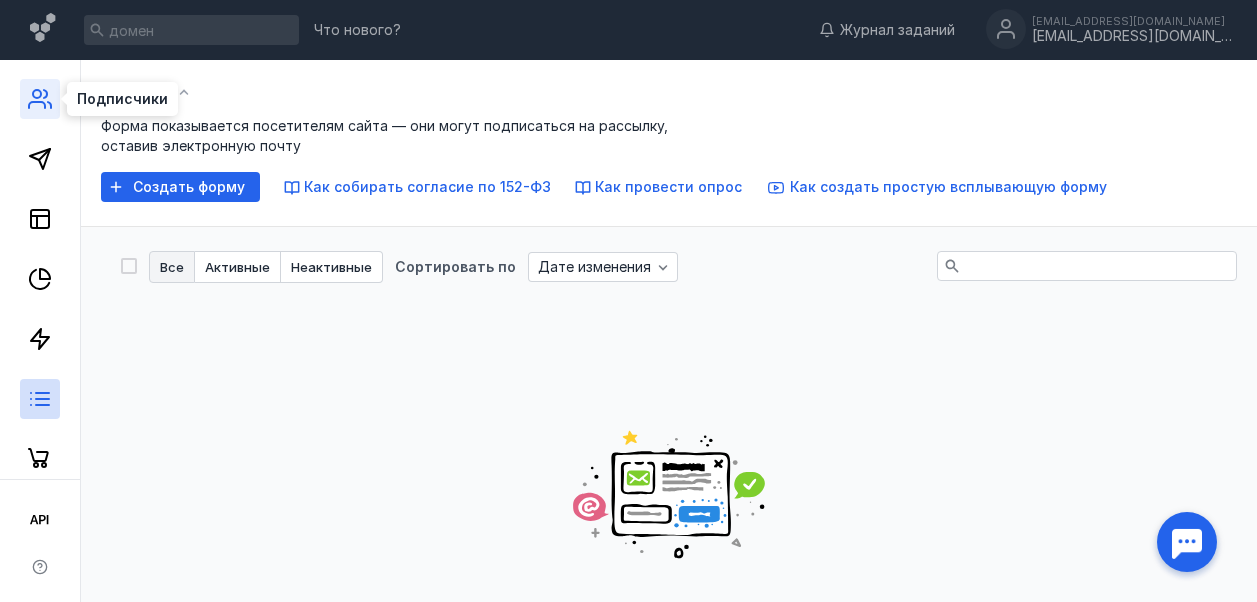 click 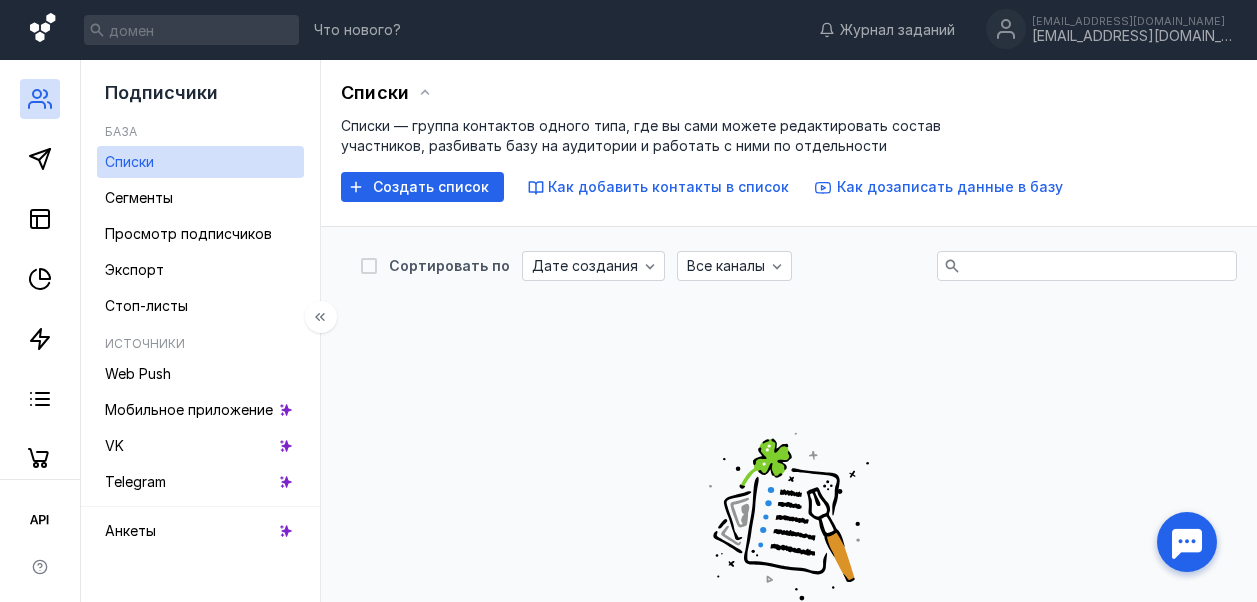 click 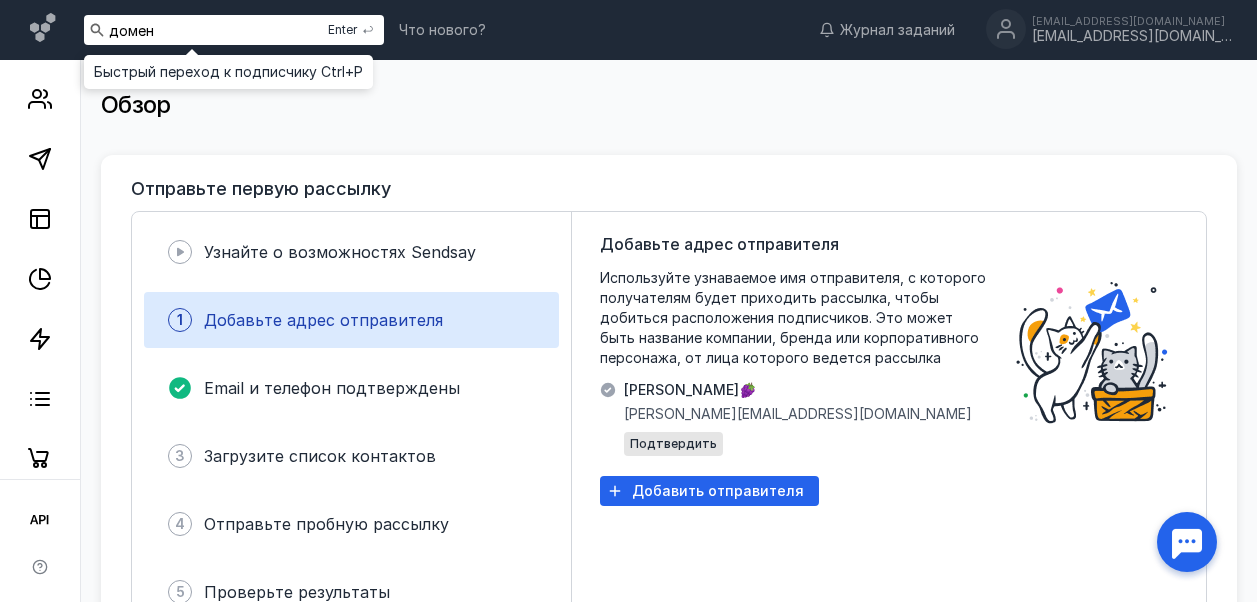 click on "домен" at bounding box center [234, 30] 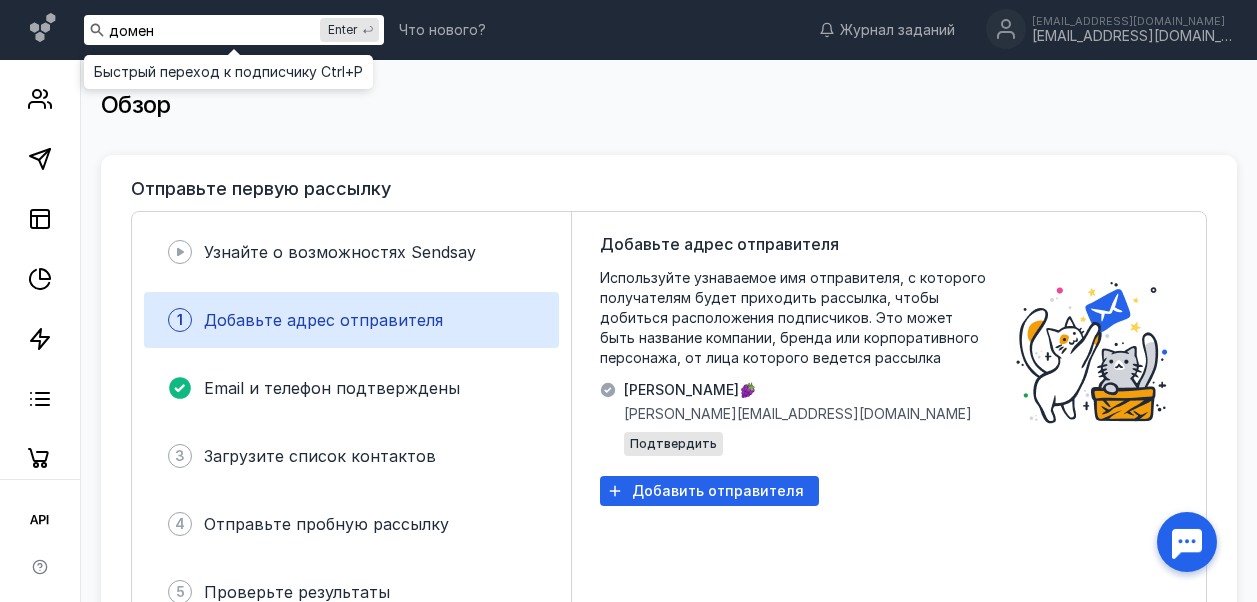 click on "Enter" at bounding box center (342, 30) 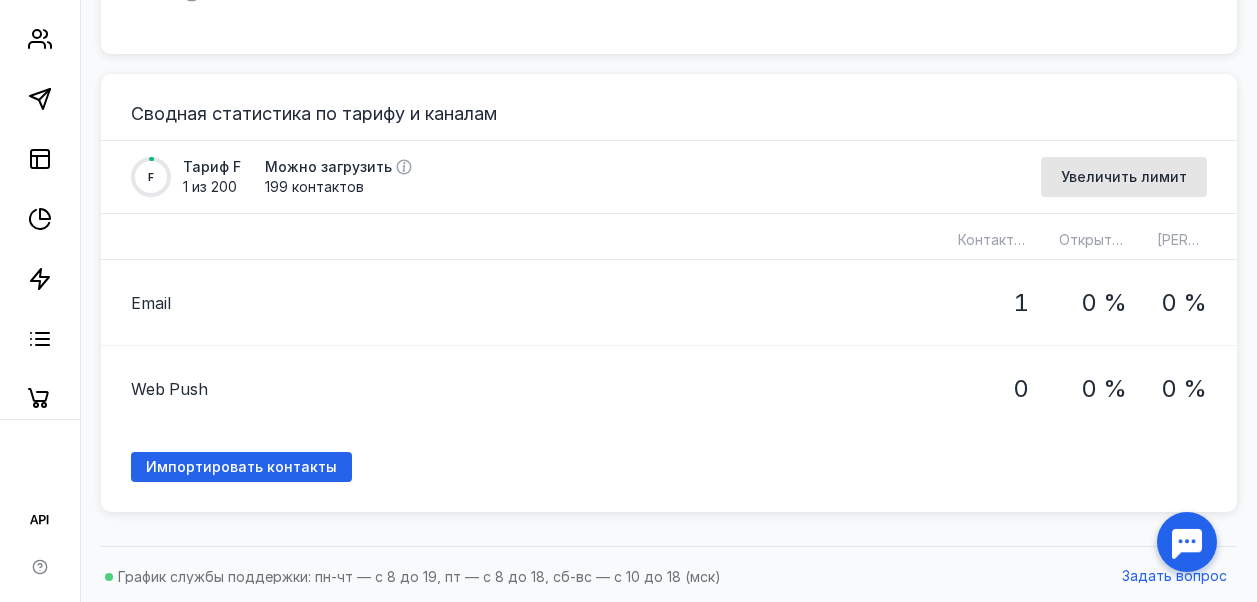 scroll, scrollTop: 1153, scrollLeft: 0, axis: vertical 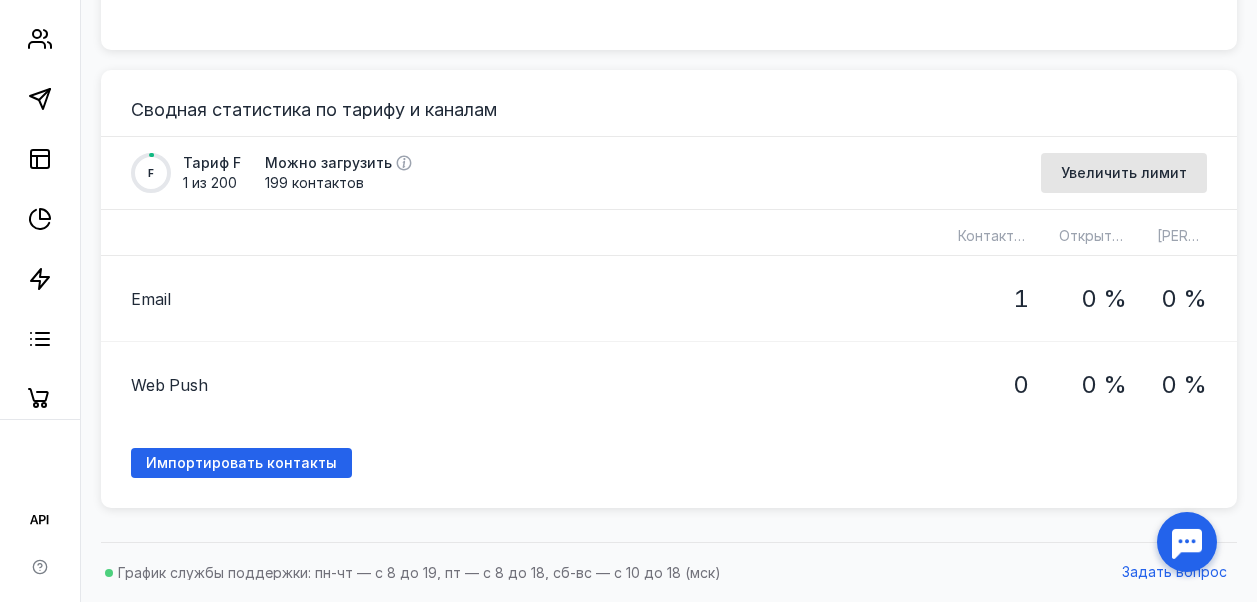 click at bounding box center [1187, 542] 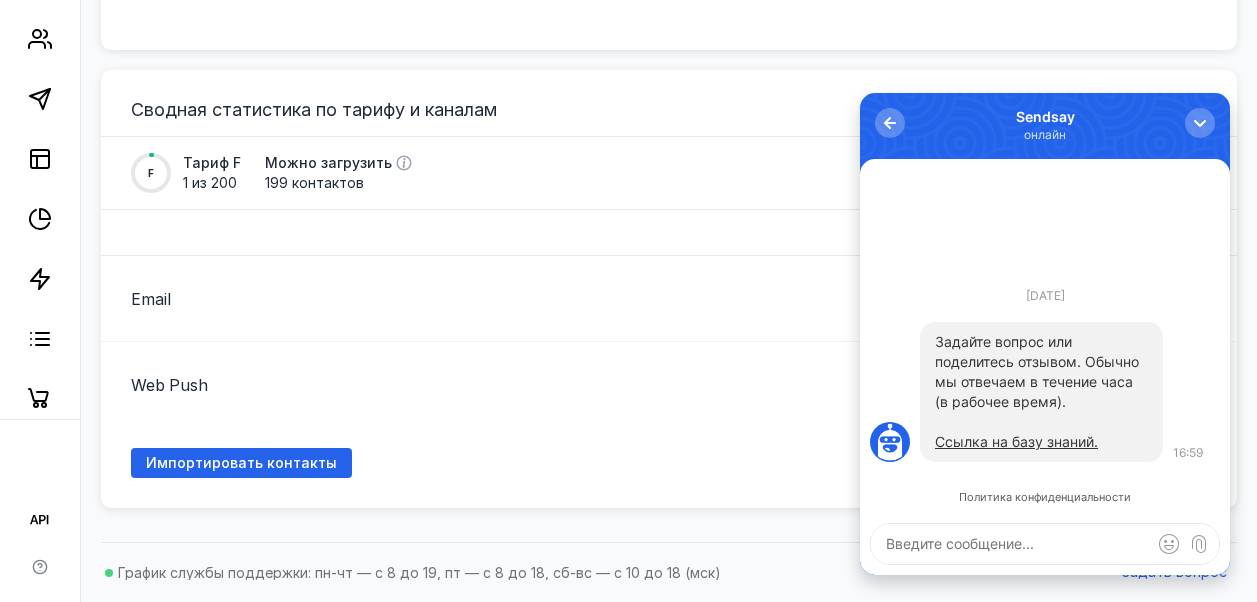 scroll, scrollTop: 0, scrollLeft: 0, axis: both 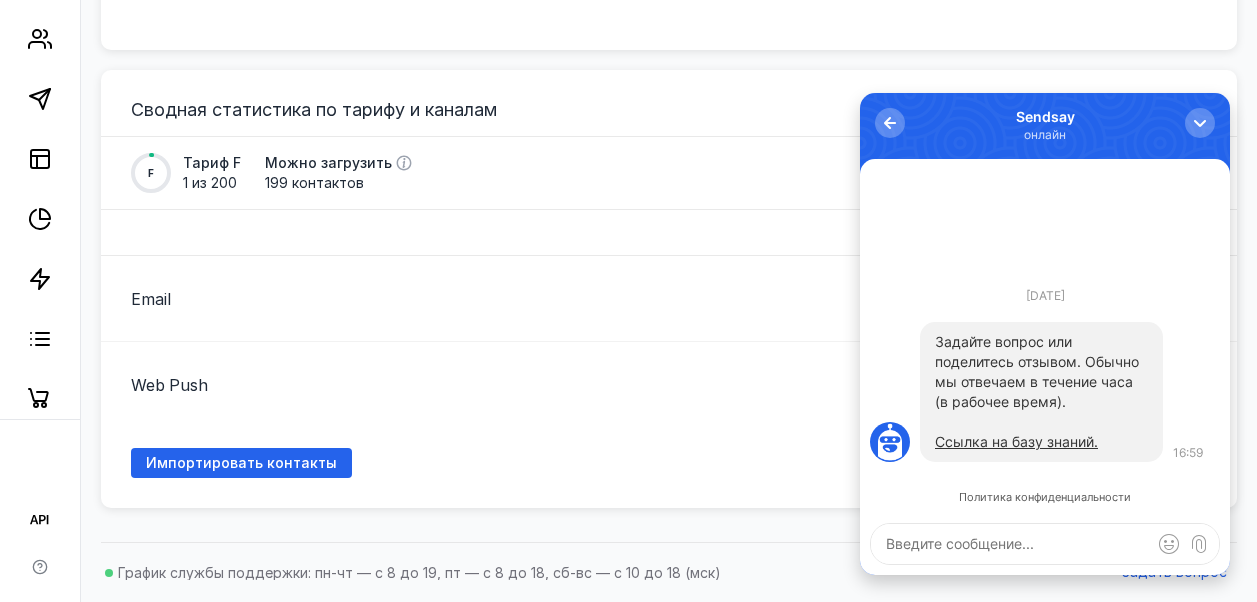 click at bounding box center [1045, 544] 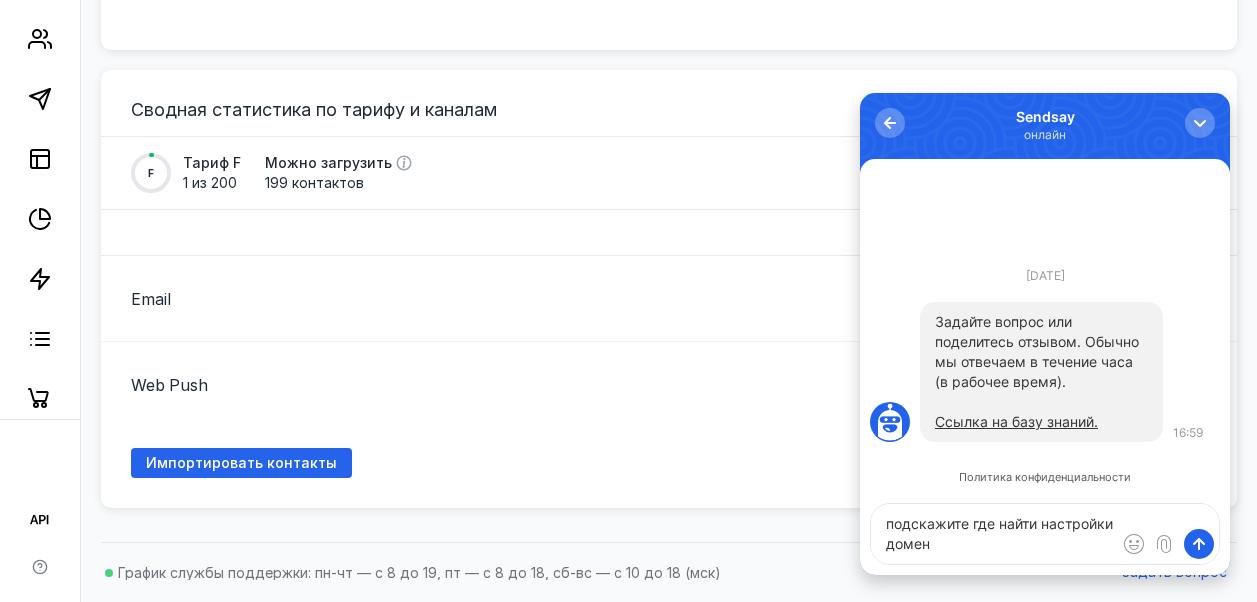 type on "подскажите где найти настройки домена" 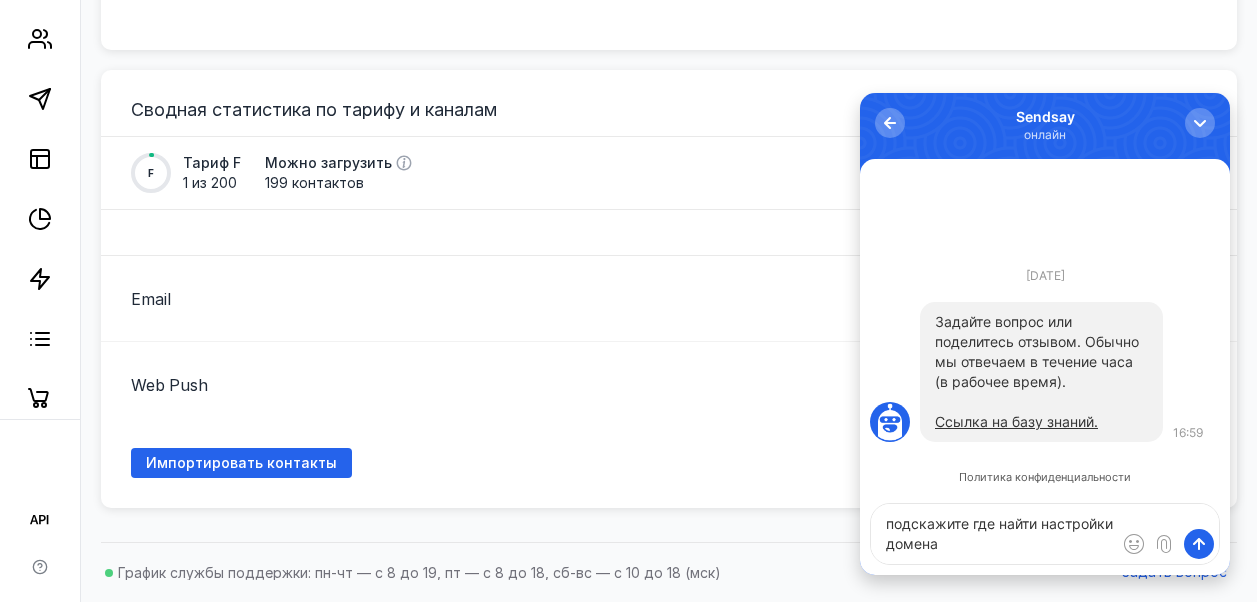 type 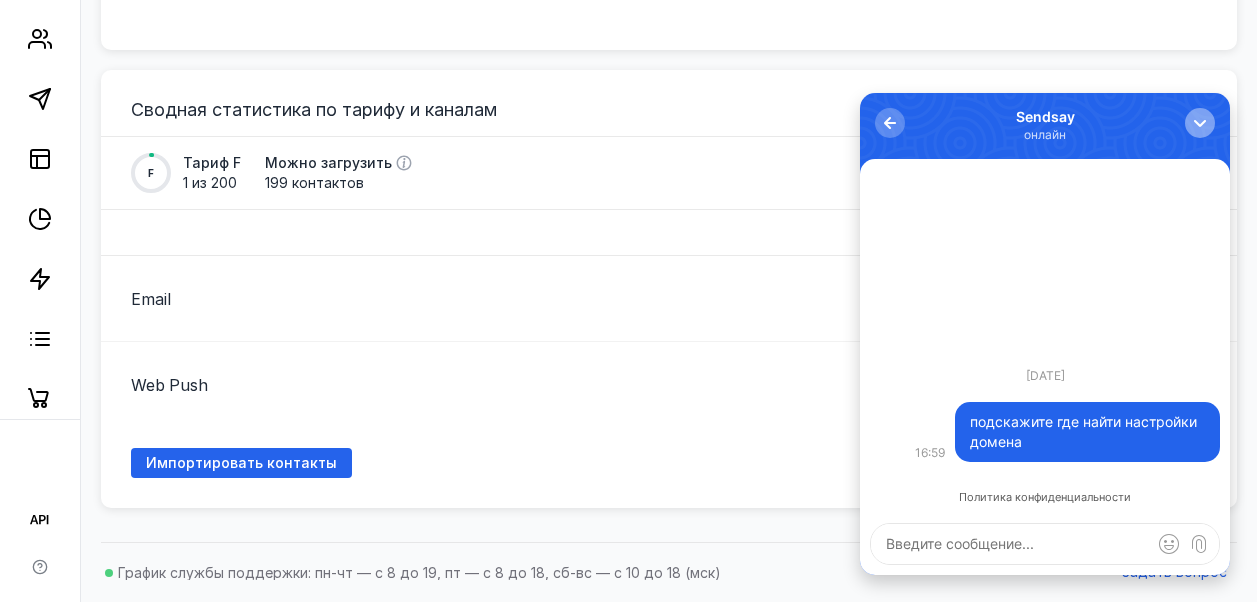 click at bounding box center [1200, 123] 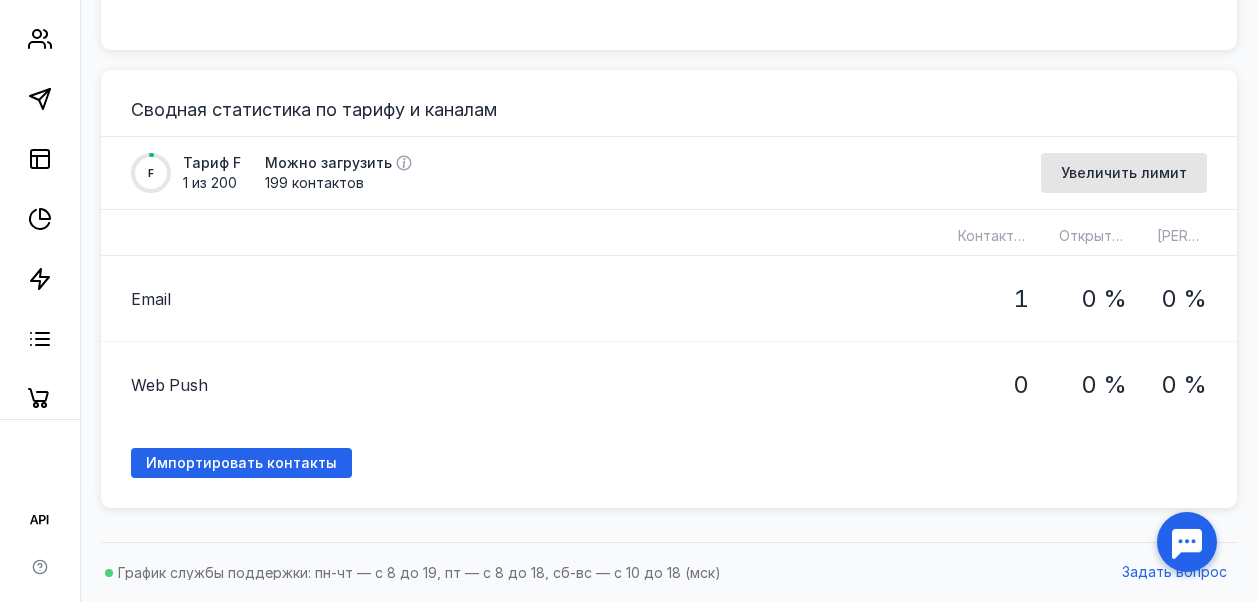 scroll, scrollTop: 0, scrollLeft: 0, axis: both 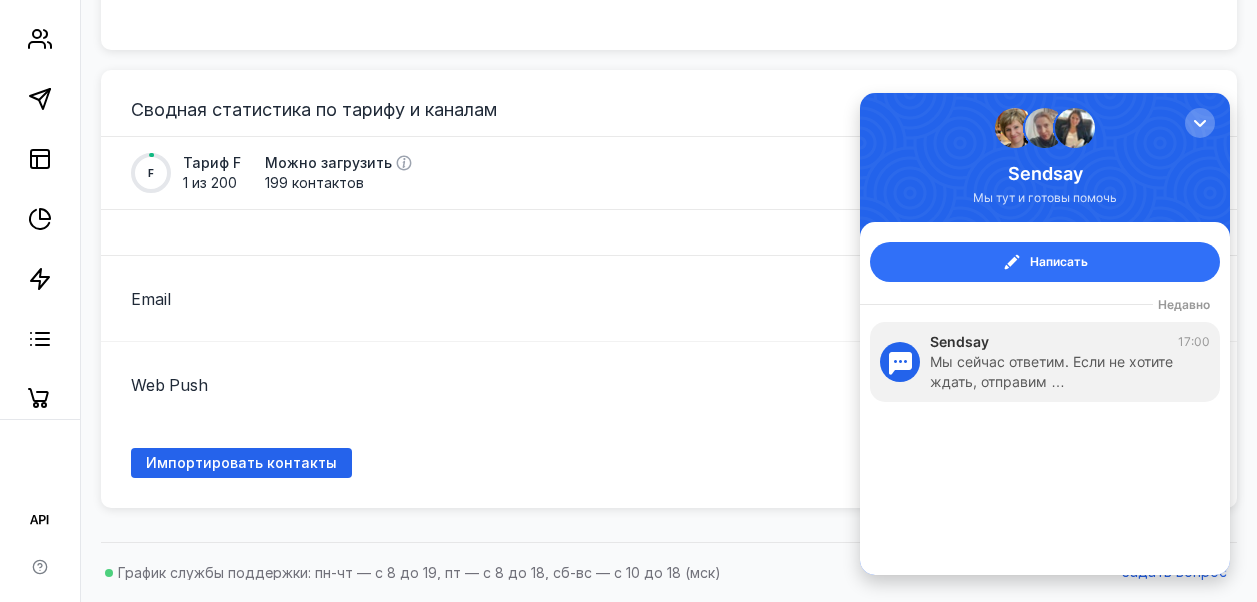 click on "Написать" at bounding box center [1059, 262] 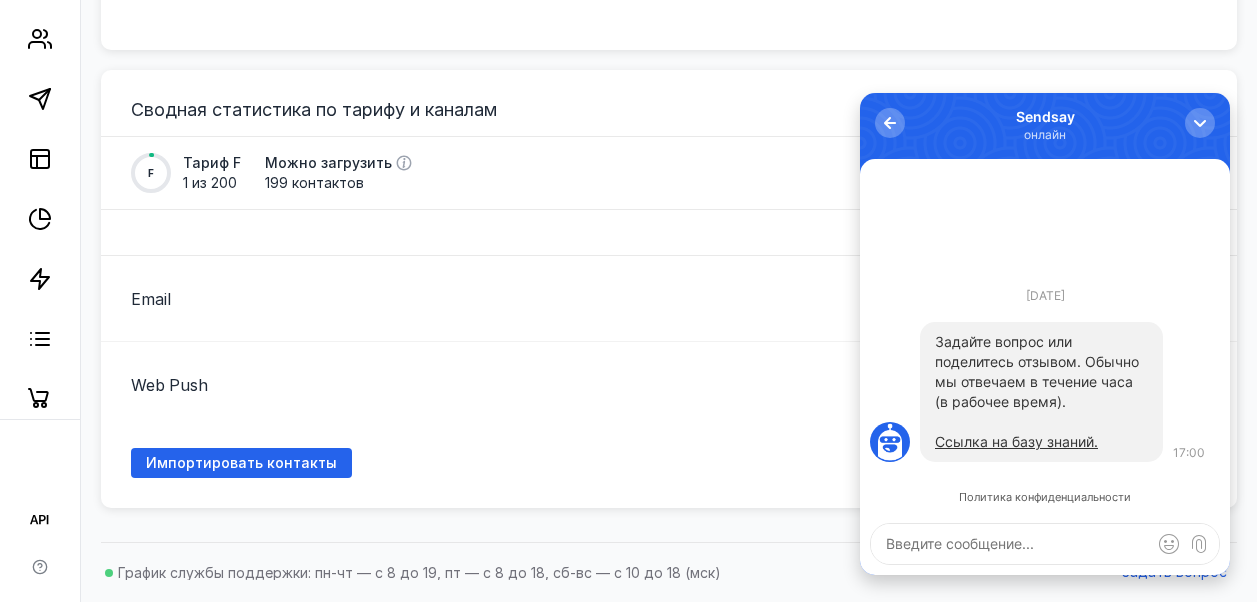 click at bounding box center [1045, 544] 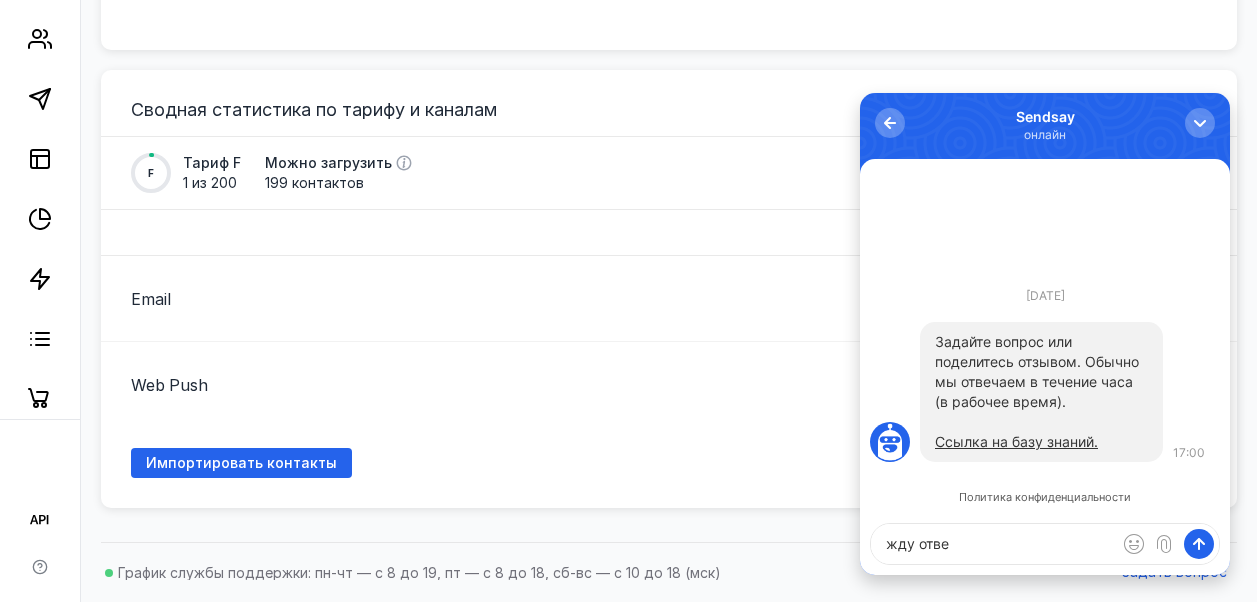 type on "жду ответ" 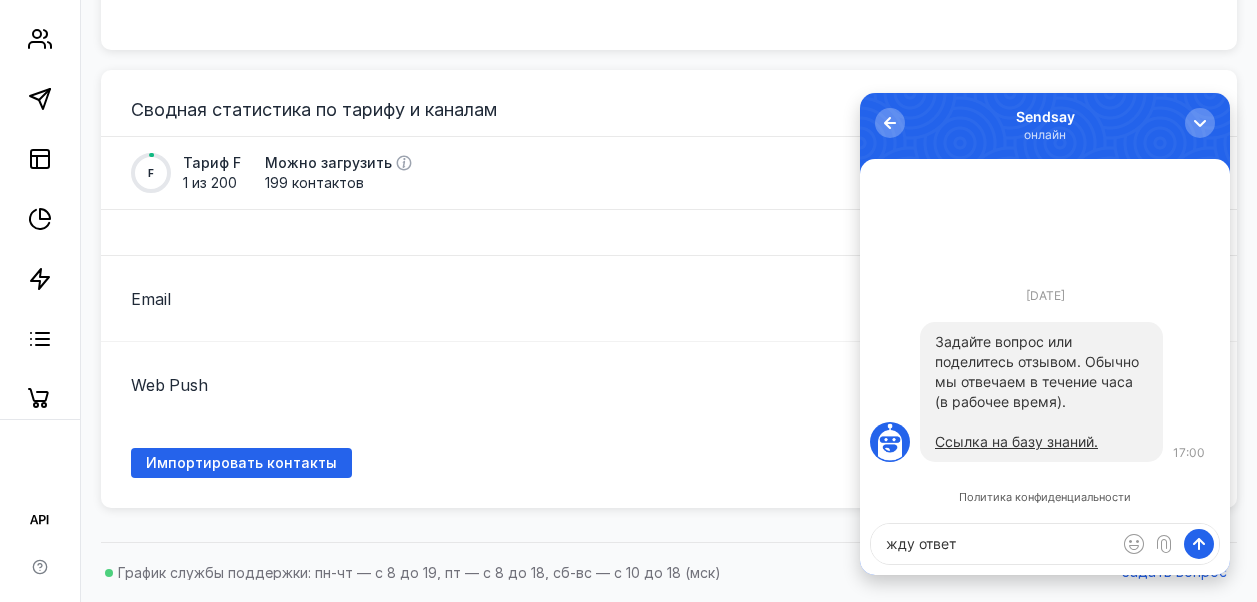 type 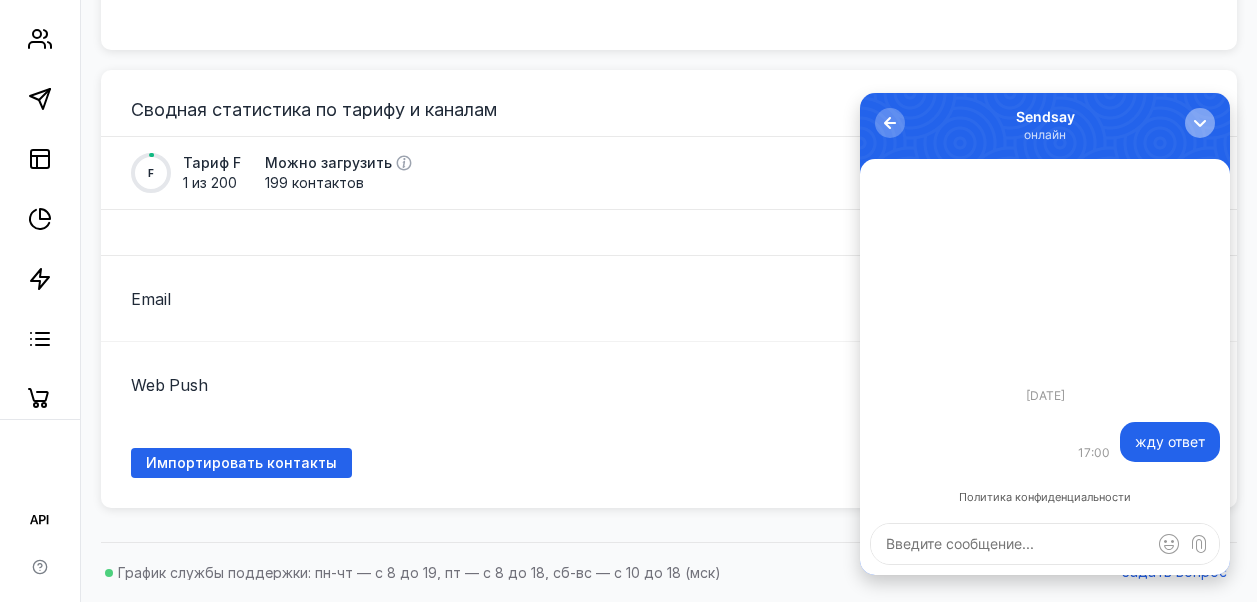 click at bounding box center (1200, 123) 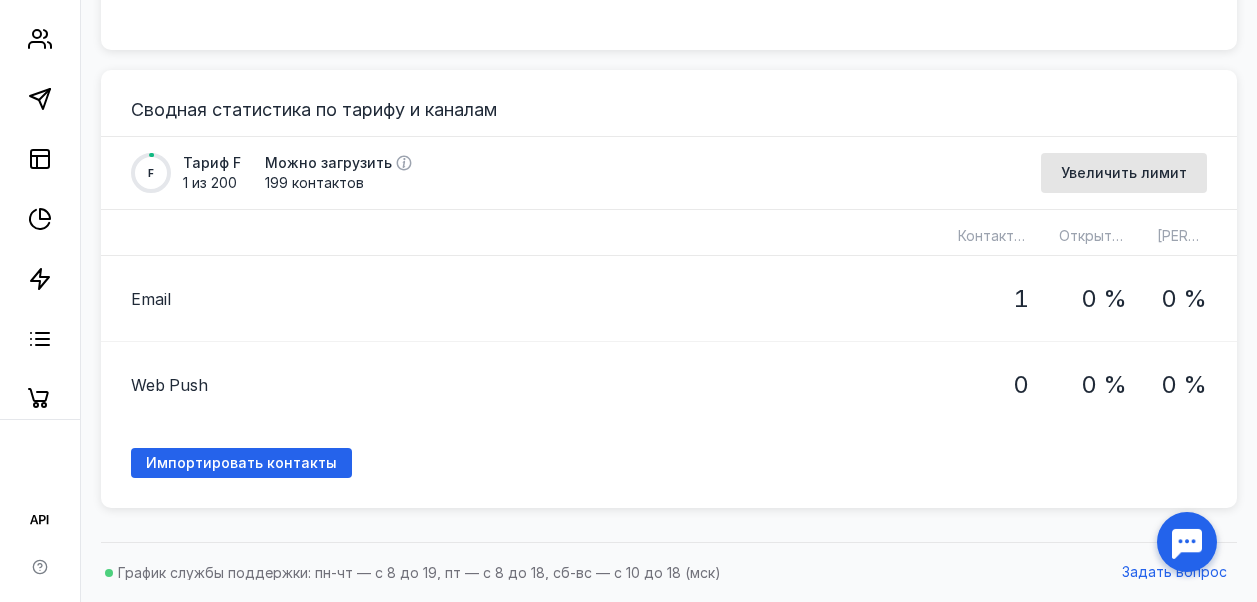 scroll, scrollTop: 0, scrollLeft: 0, axis: both 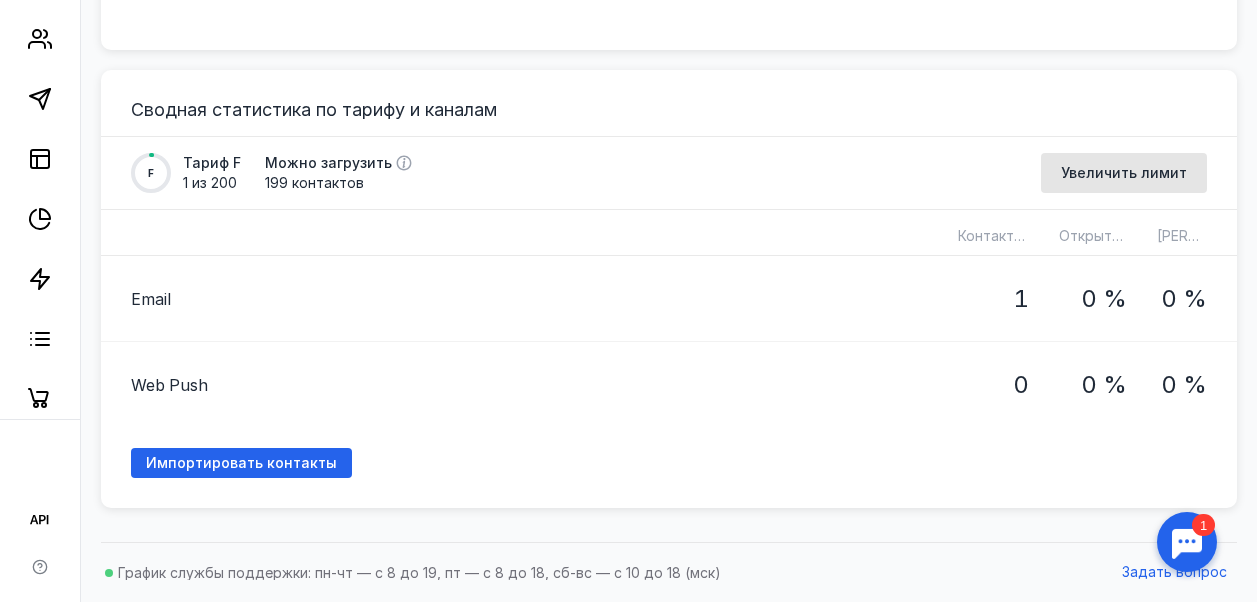 click at bounding box center (1187, 542) 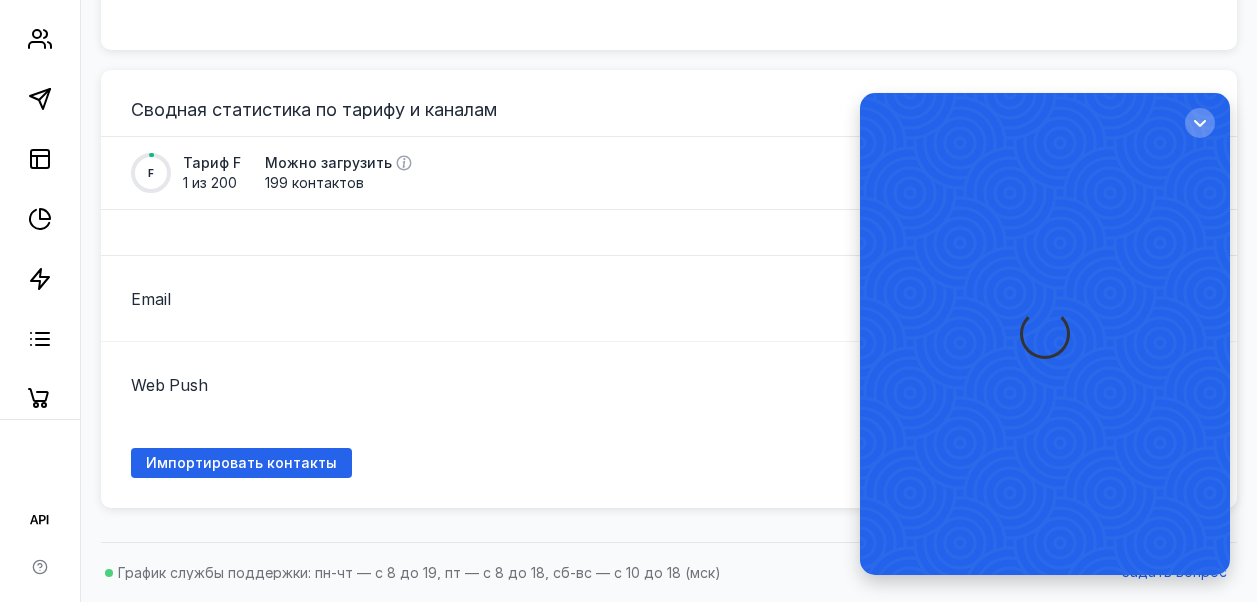 scroll, scrollTop: 0, scrollLeft: 0, axis: both 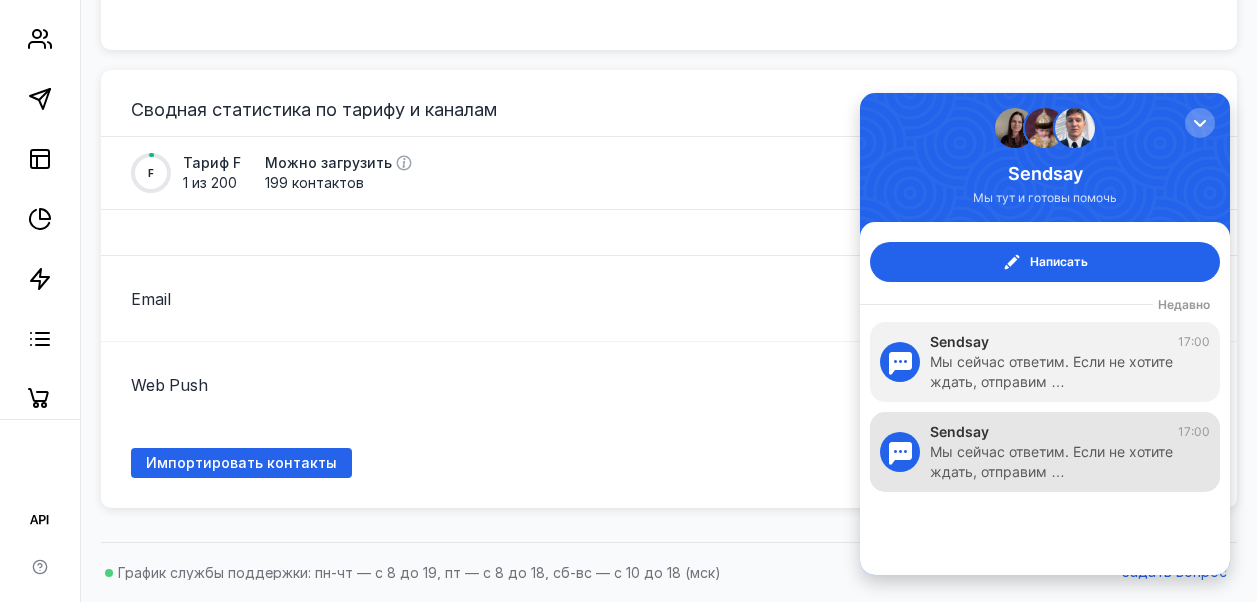 click on "Мы сейчас ответим. Если не хотите ждать, отправим …" at bounding box center [1060, 462] 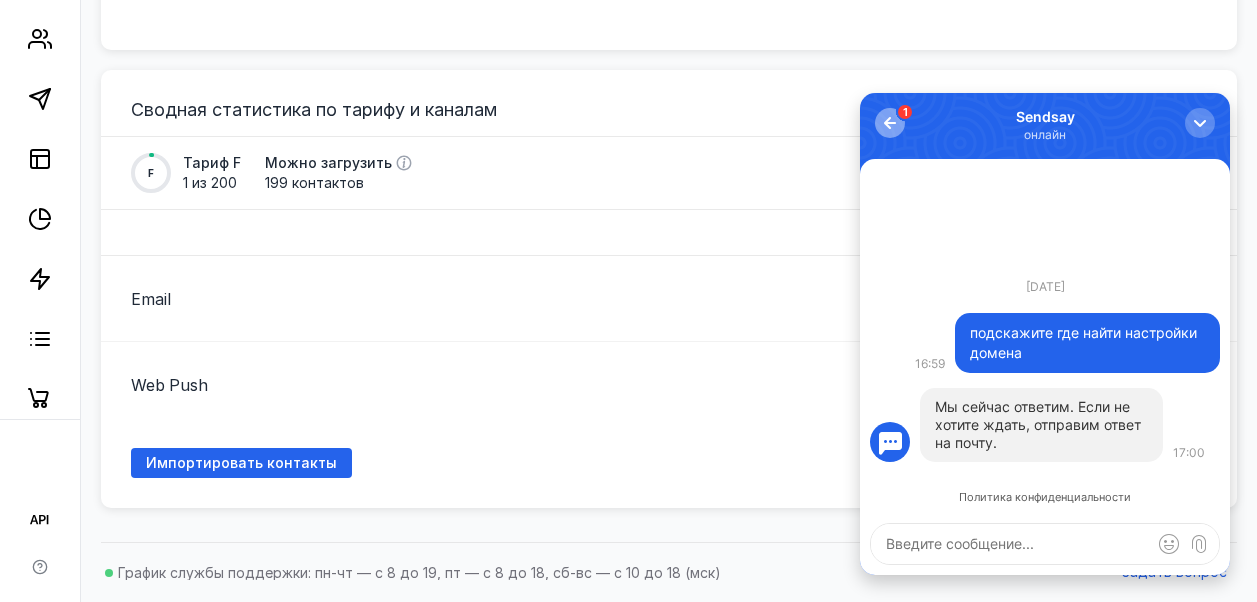 click at bounding box center [890, 123] 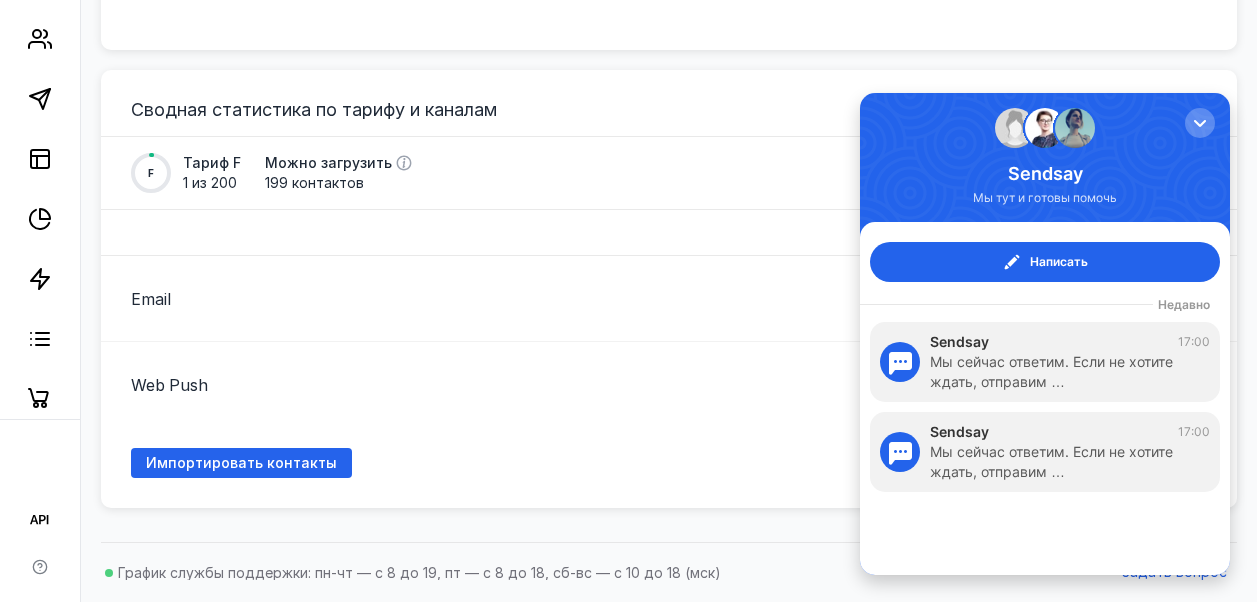 click at bounding box center [1075, 128] 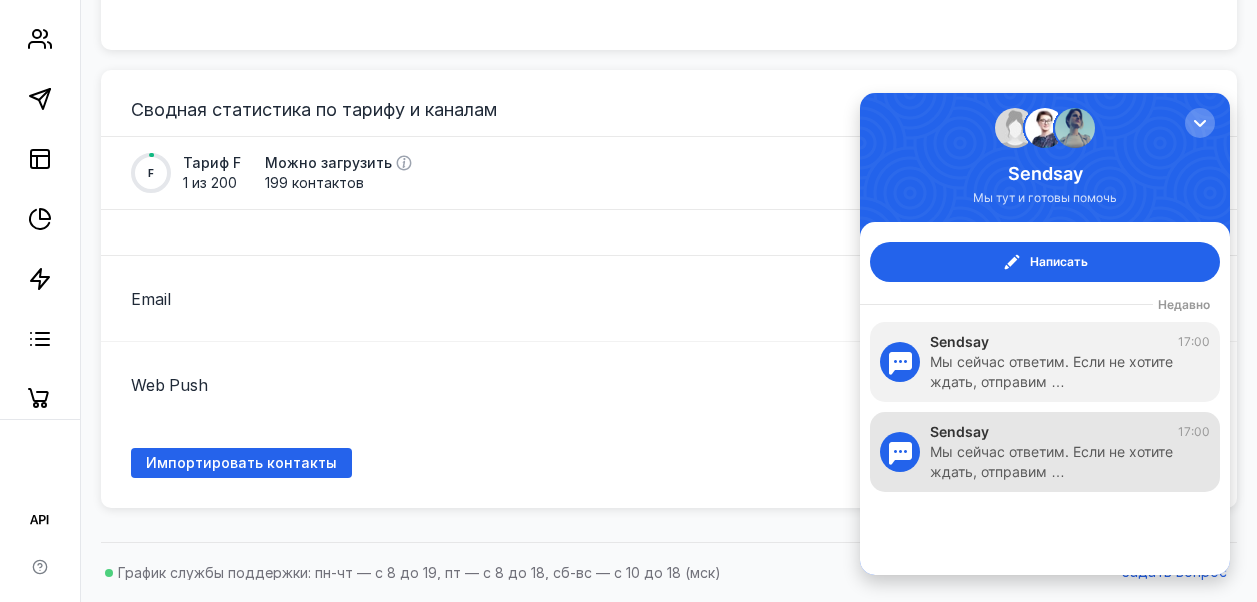 click on "Мы сейчас ответим. Если не хотите ждать, отправим …" at bounding box center (1070, 462) 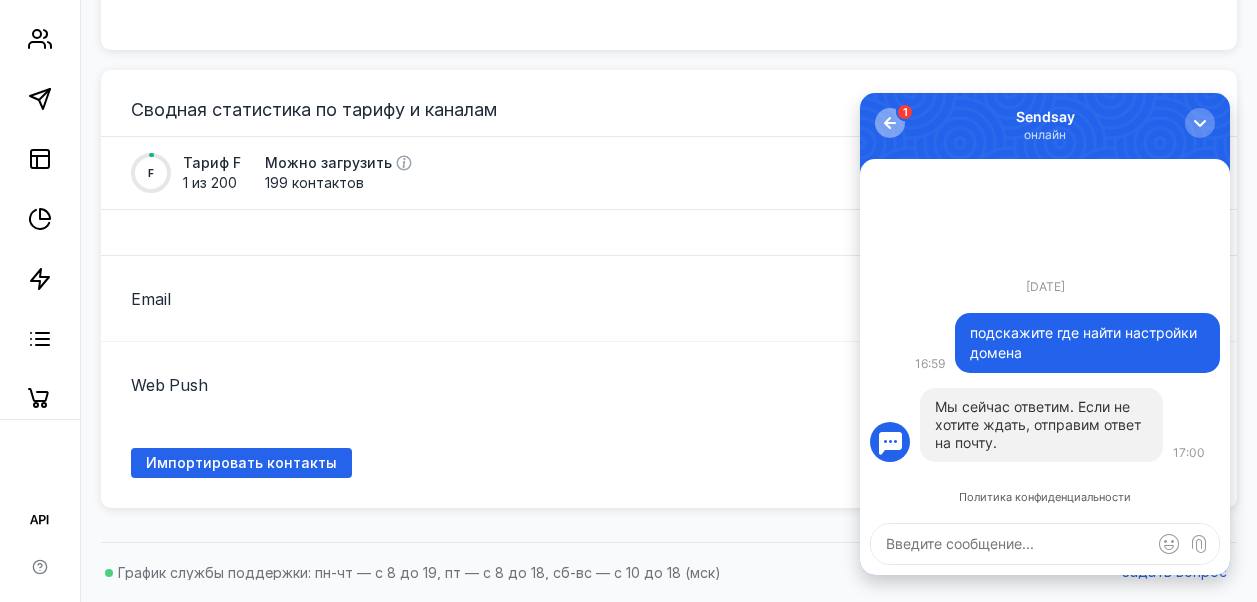 click at bounding box center (890, 123) 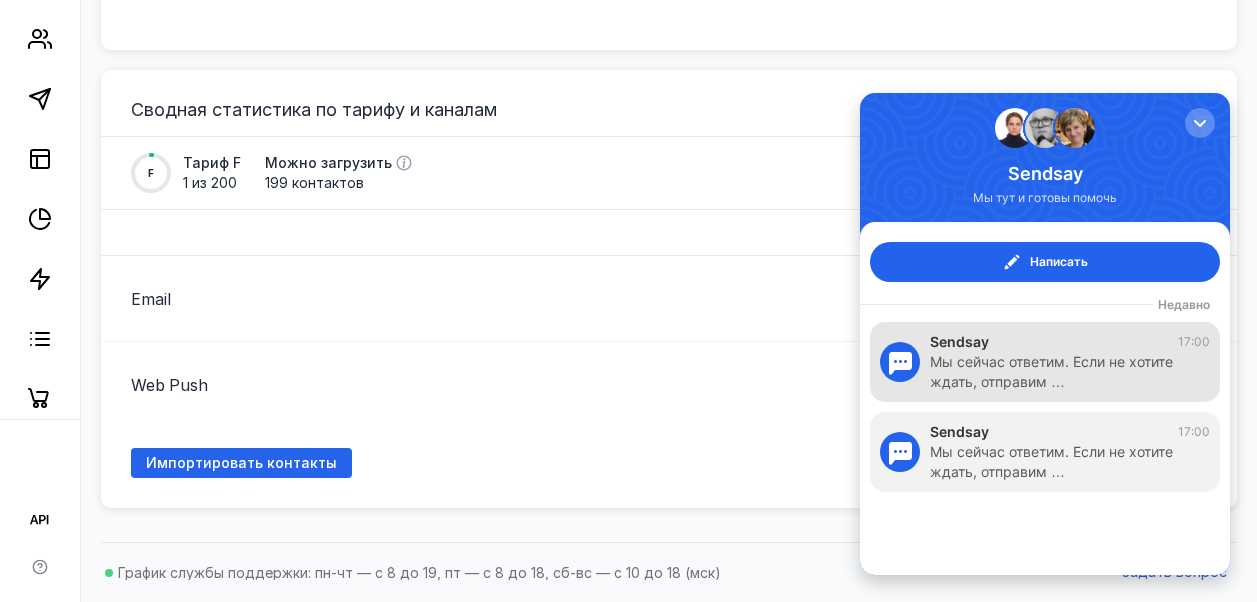 click on "Мы сейчас ответим. Если не хотите ждать, отправим …" at bounding box center [1060, 372] 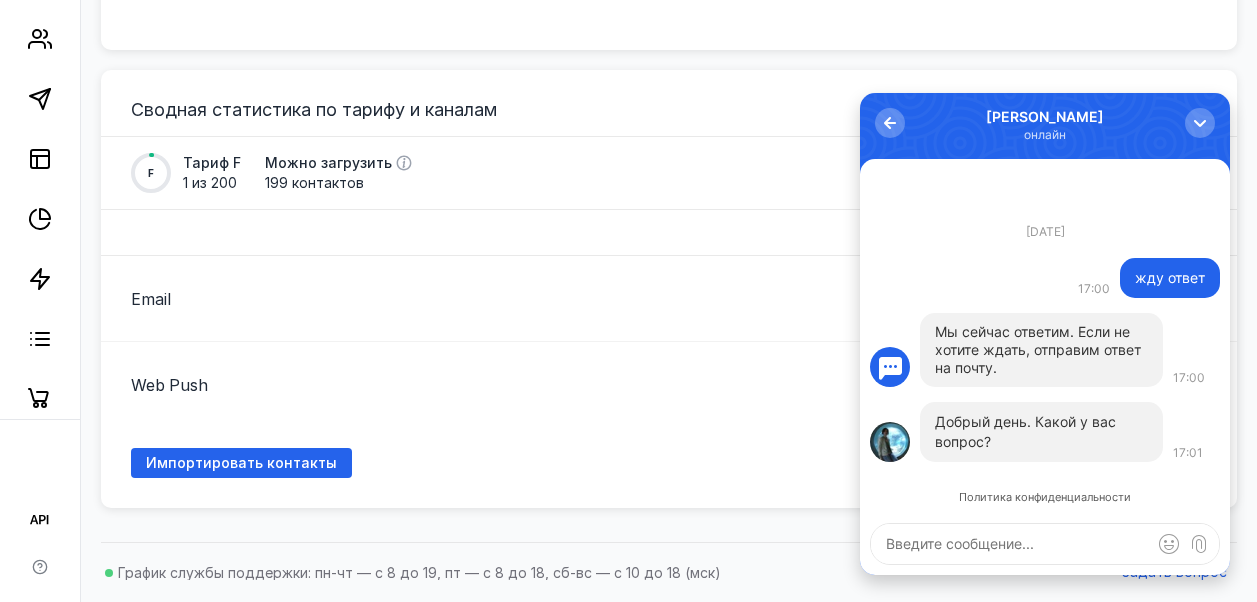 click at bounding box center (1045, 544) 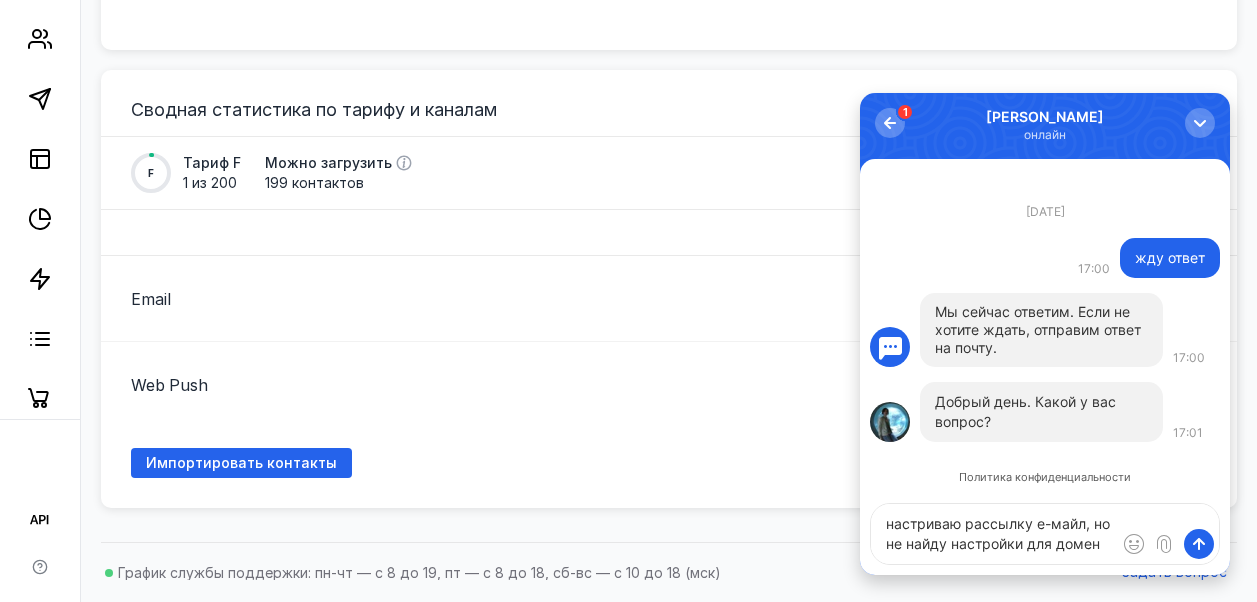 type on "настриваю рассылку е-майл, но не найду настройки для домена" 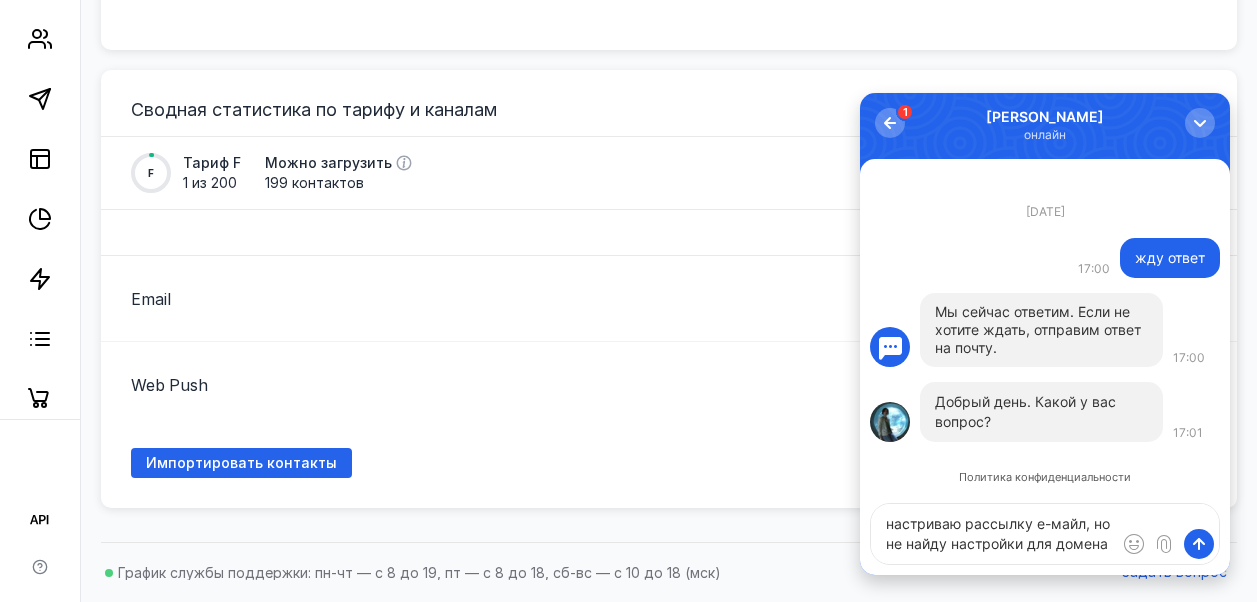 type 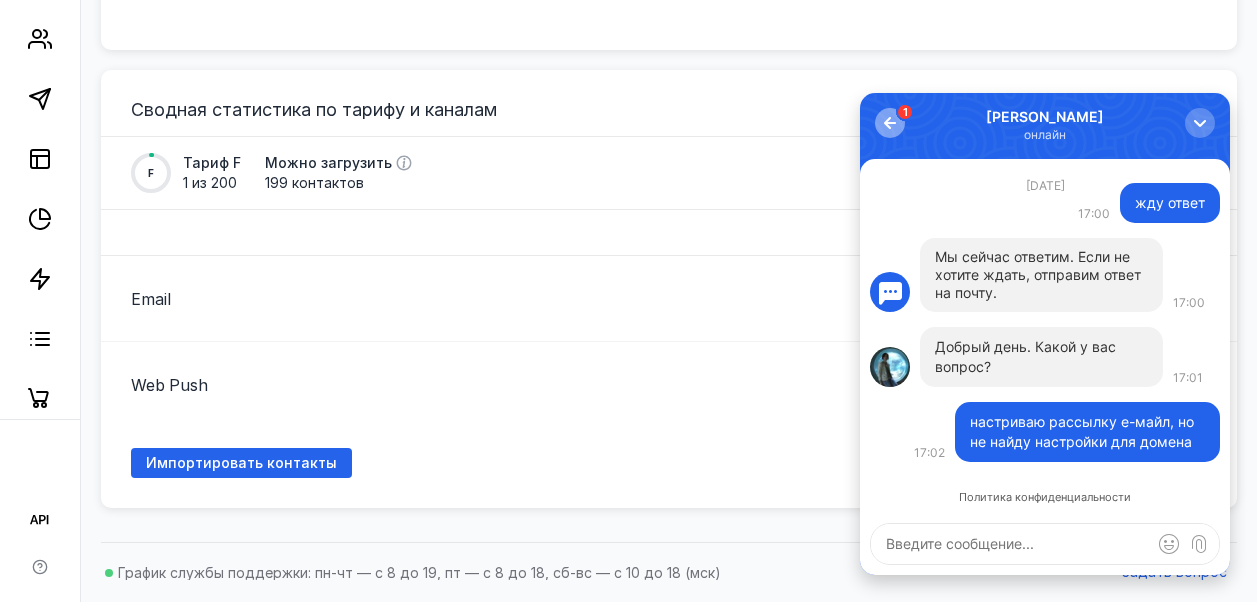 click at bounding box center (890, 123) 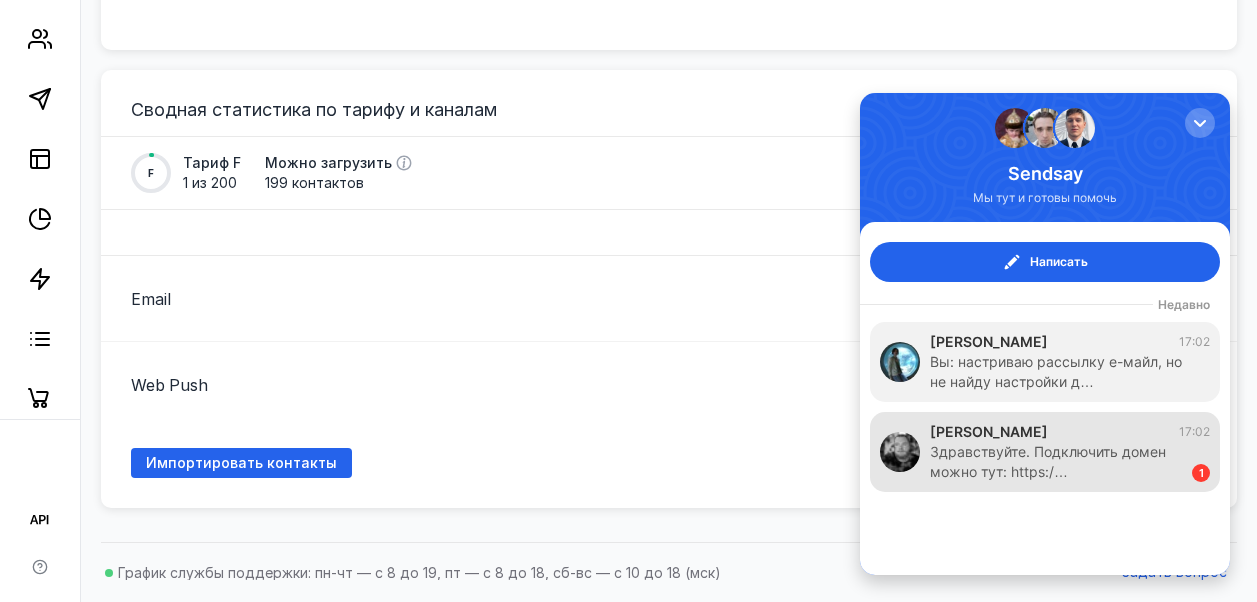 click on "Здравствуйте. Подключить домен можно тут:  https:/…" at bounding box center (1051, 462) 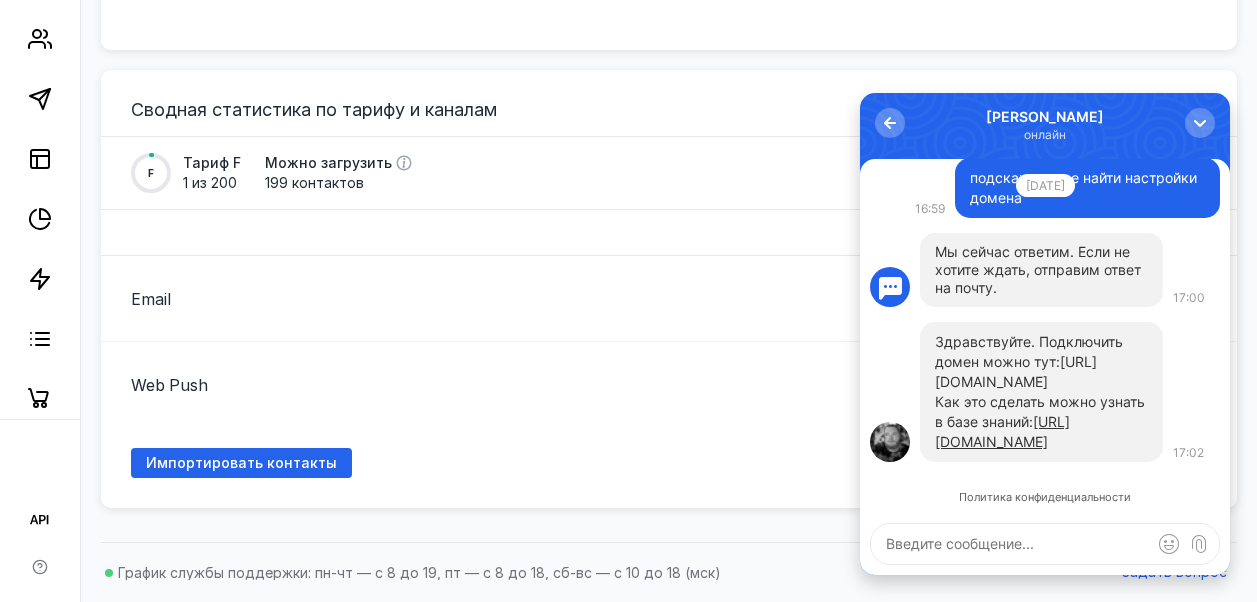 click on "[URL][DOMAIN_NAME]" at bounding box center (1016, 371) 